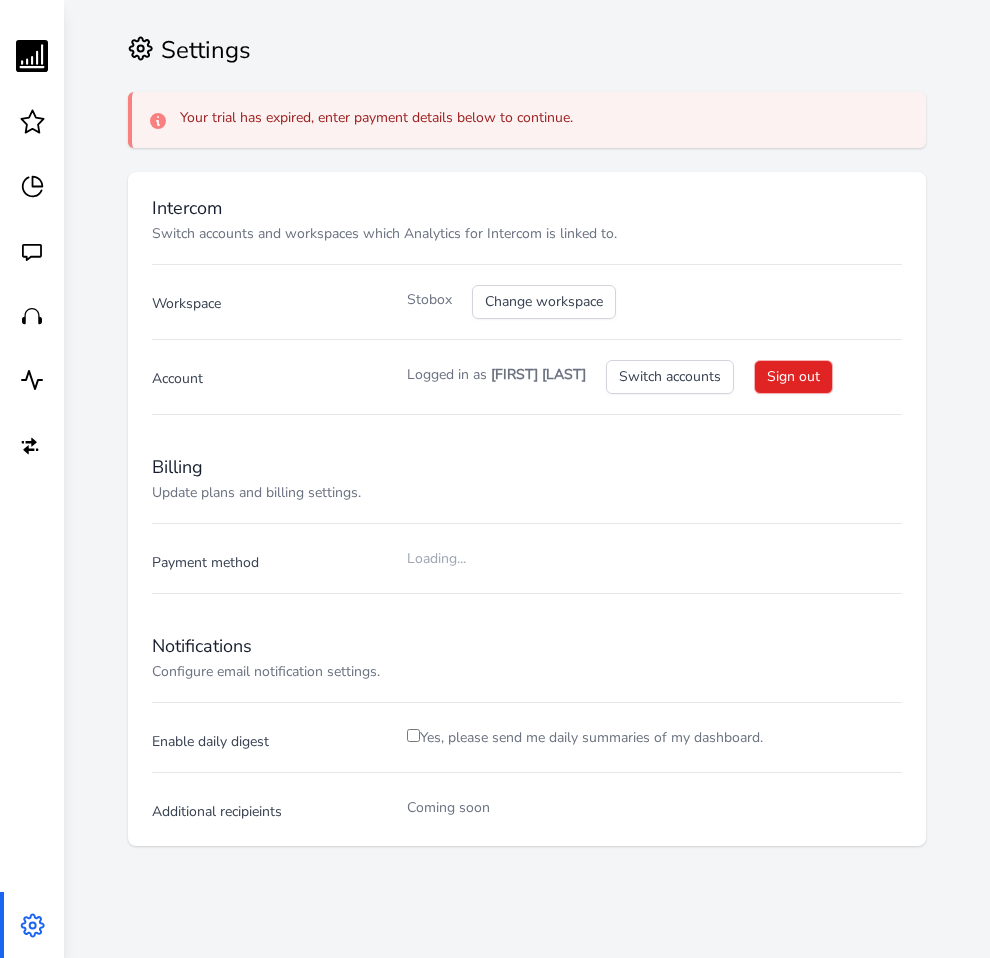 scroll, scrollTop: 0, scrollLeft: 0, axis: both 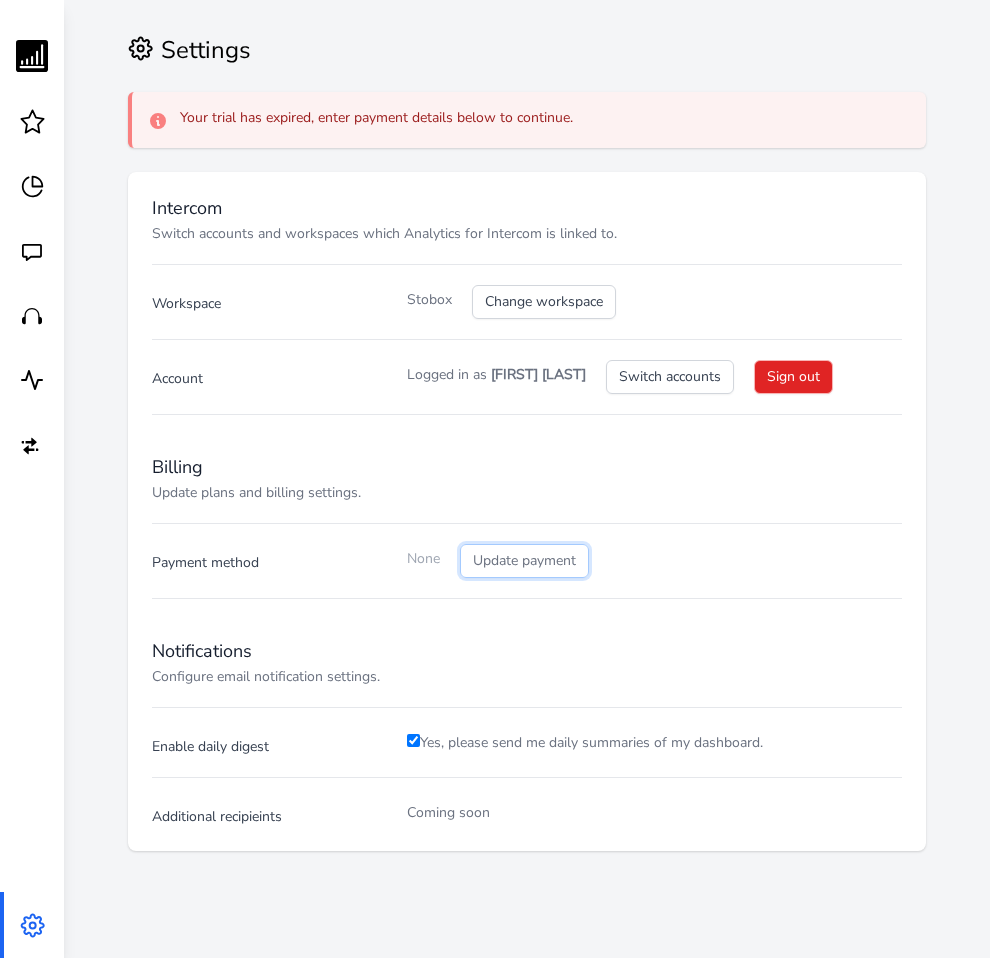 click on "Update payment" at bounding box center (524, 561) 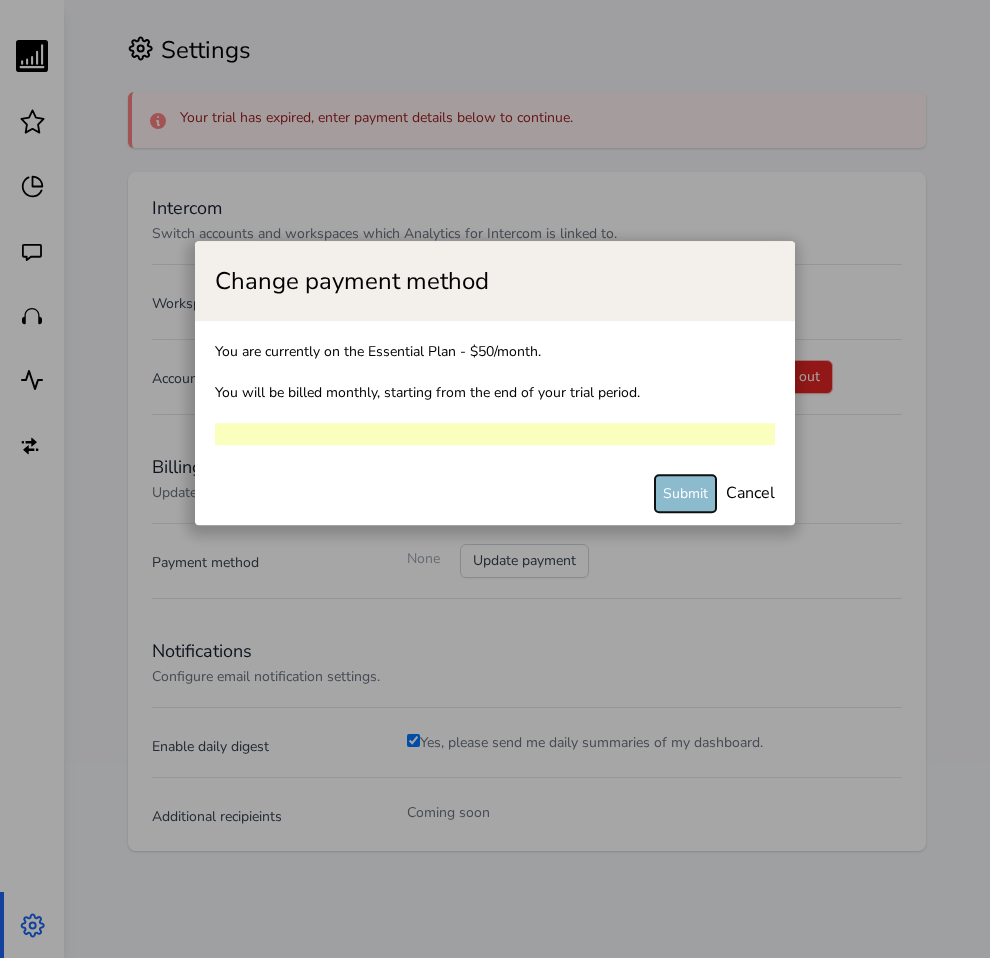 click on "Submit" at bounding box center (685, 493) 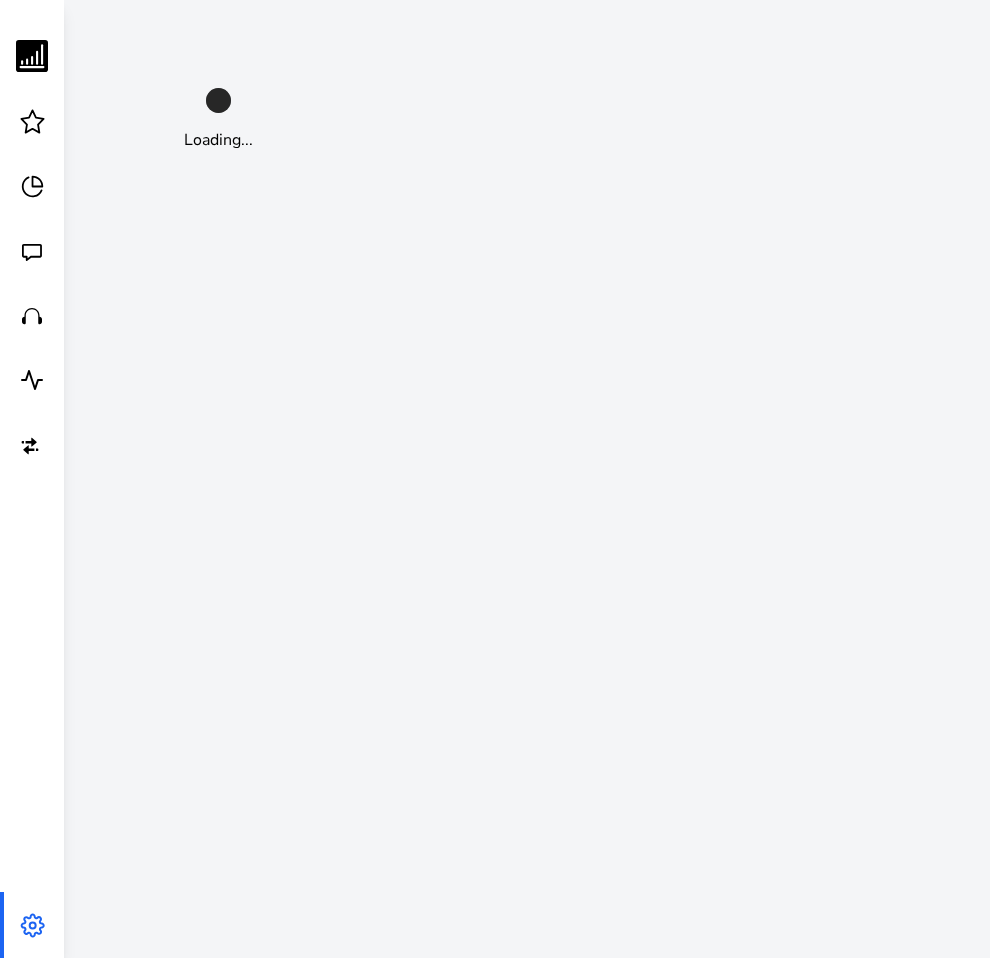 scroll, scrollTop: 0, scrollLeft: 0, axis: both 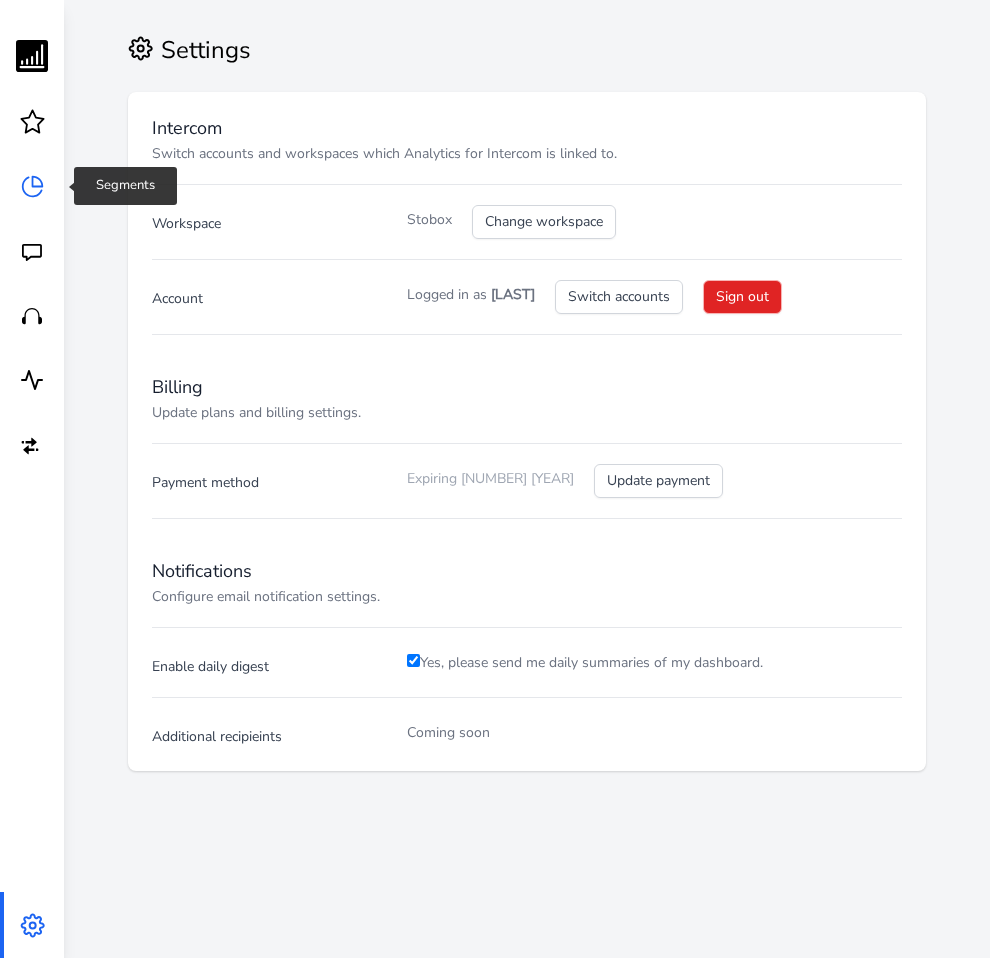 click 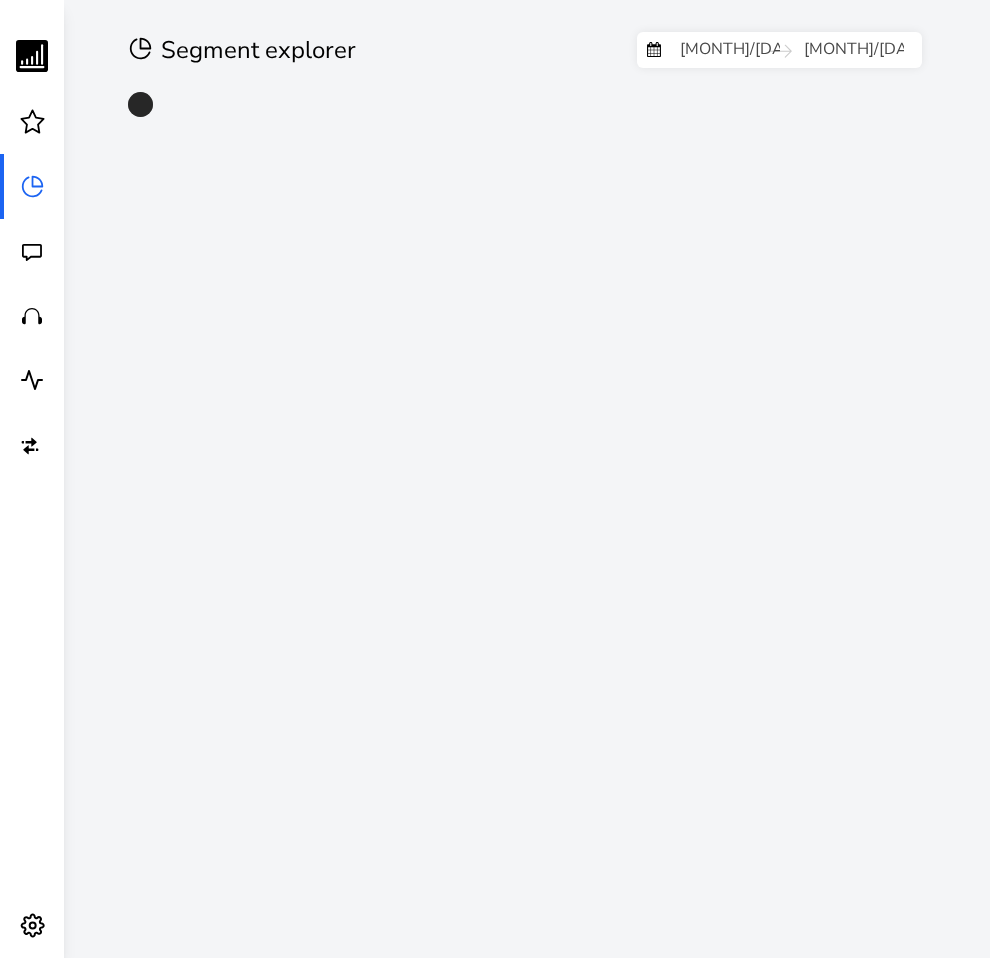 type on "[MONTH]/[DAY]/[YEAR]" 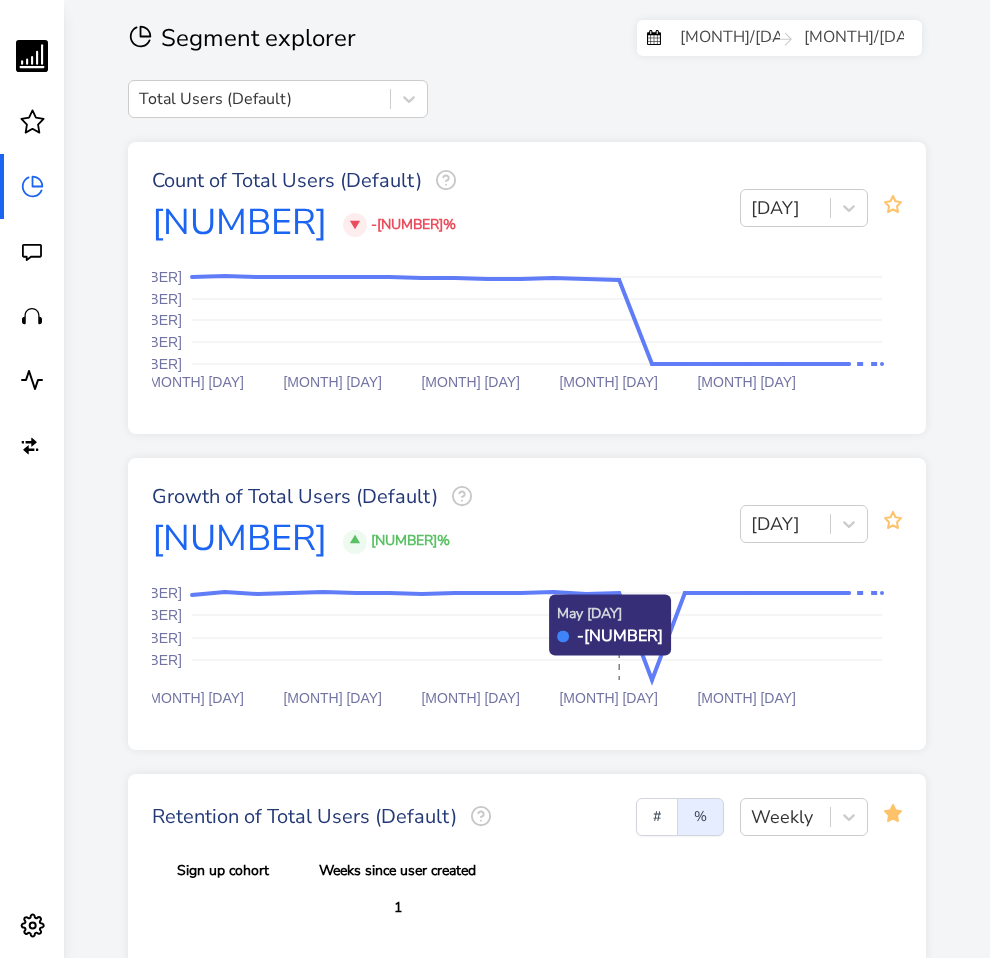 scroll, scrollTop: 0, scrollLeft: 0, axis: both 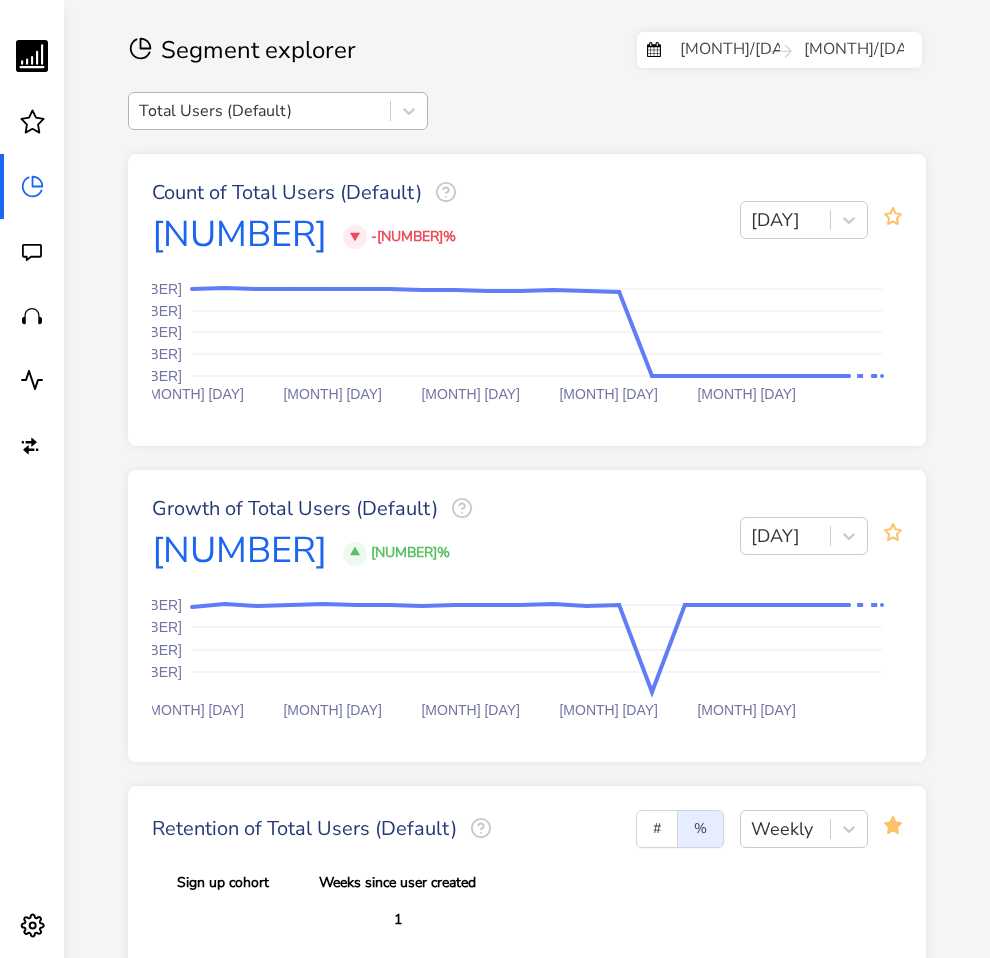 click on "Total Users (Default)" at bounding box center [259, 111] 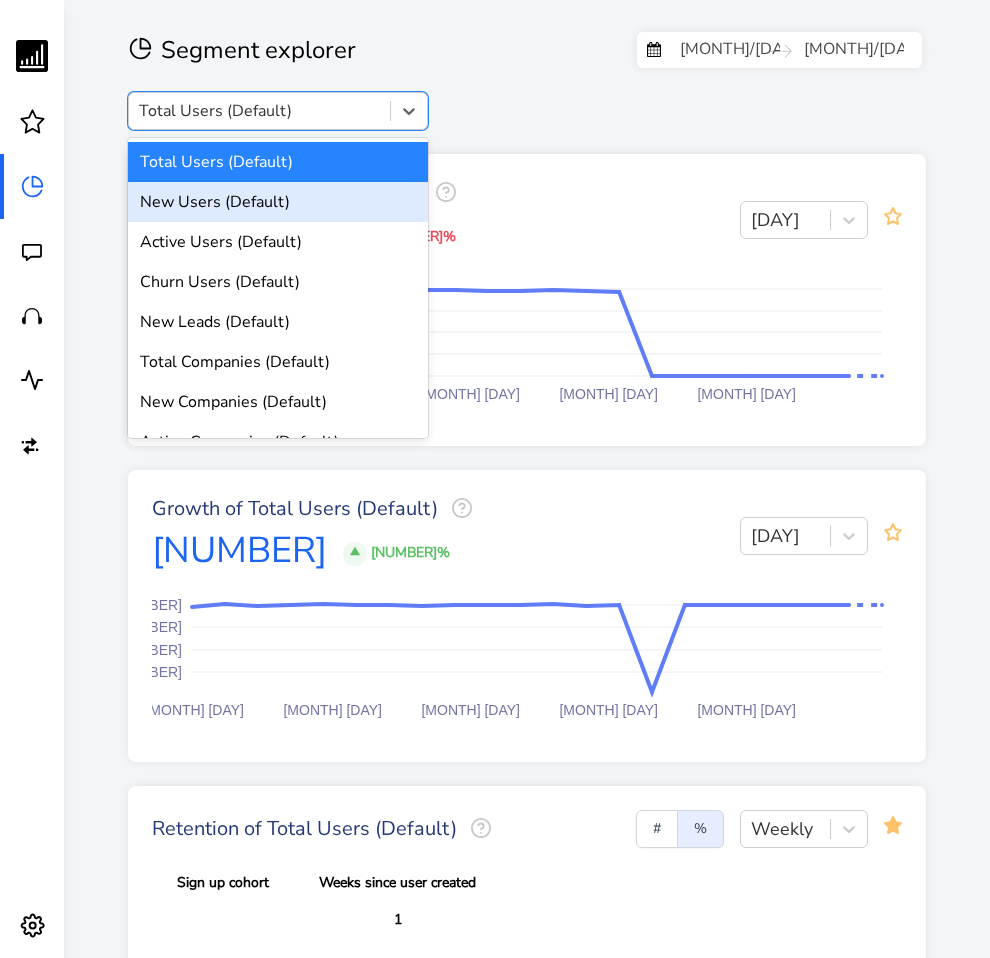 click on "New Users (Default)" at bounding box center (278, 202) 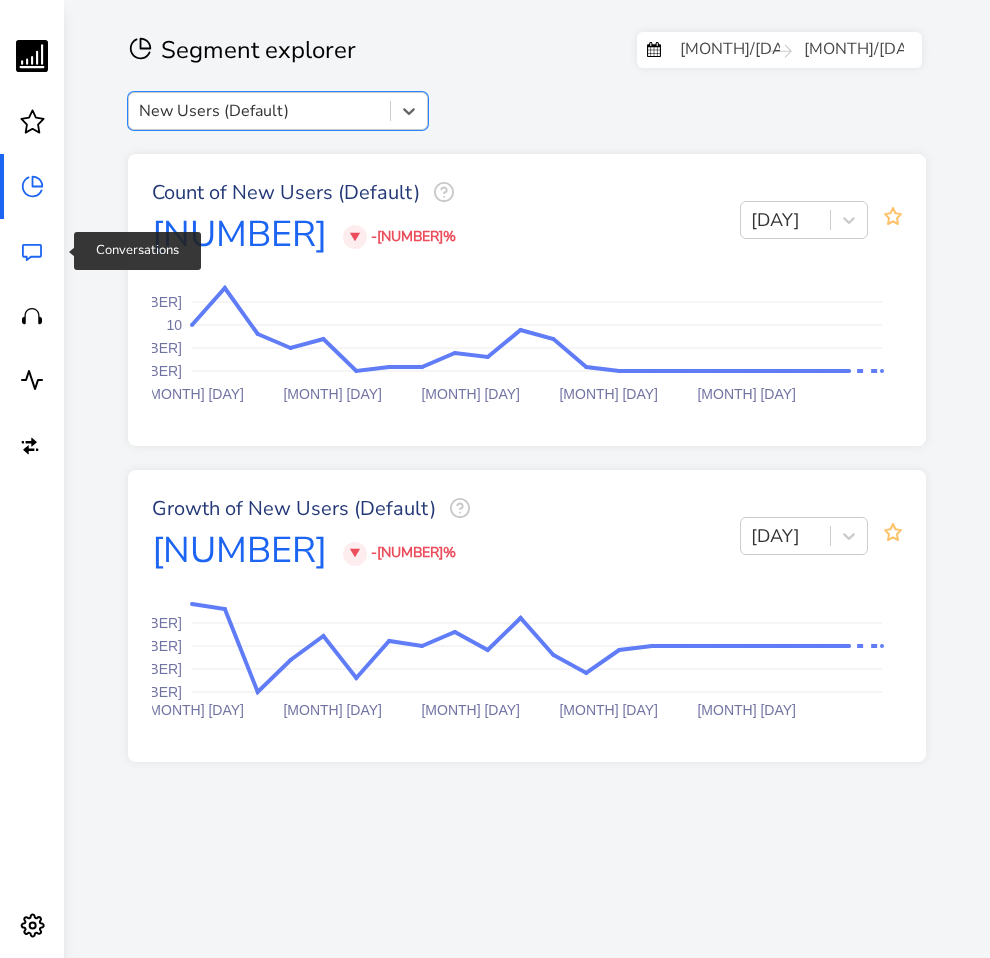 click 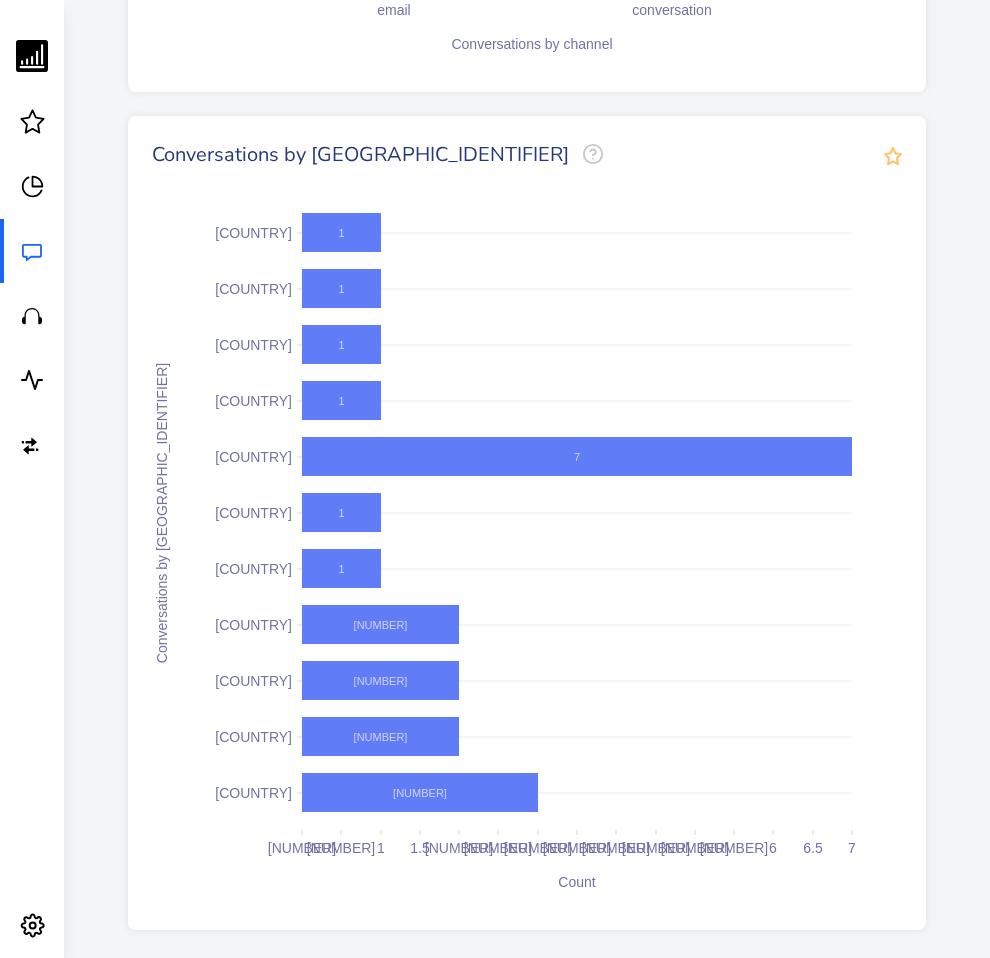 scroll, scrollTop: 1434, scrollLeft: 0, axis: vertical 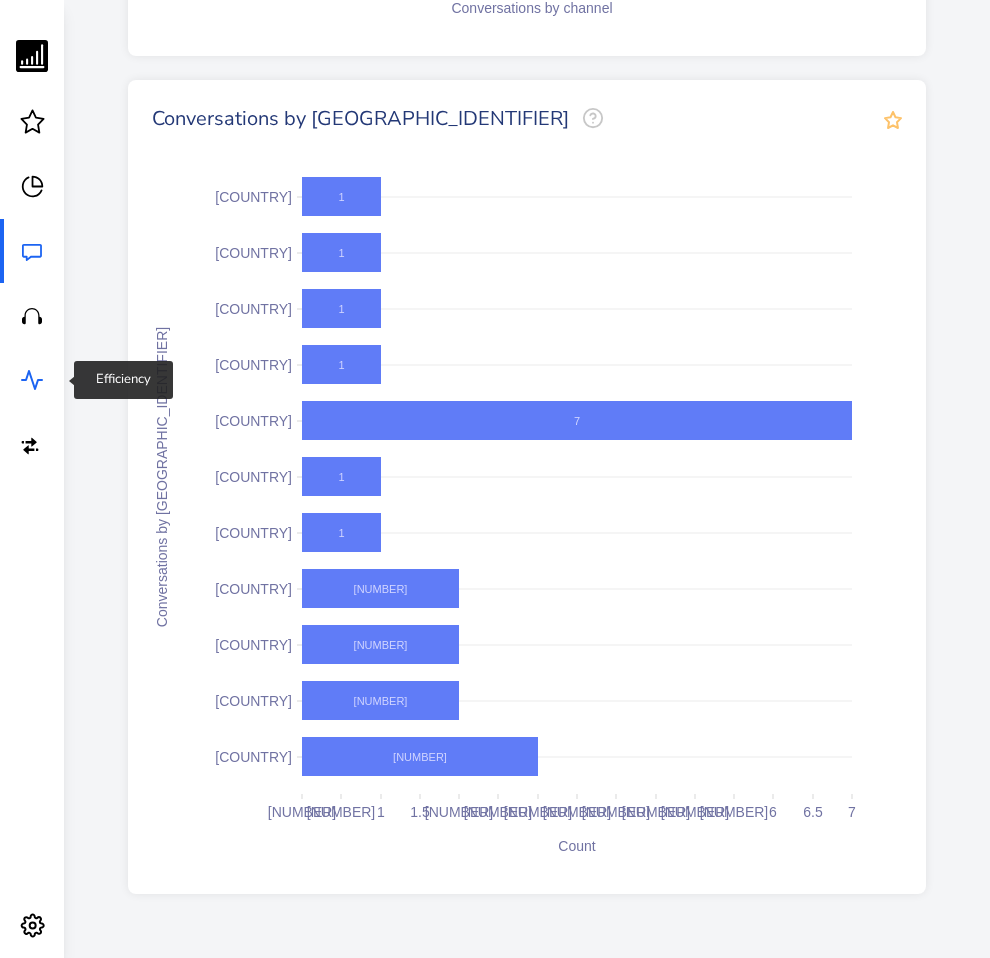 click 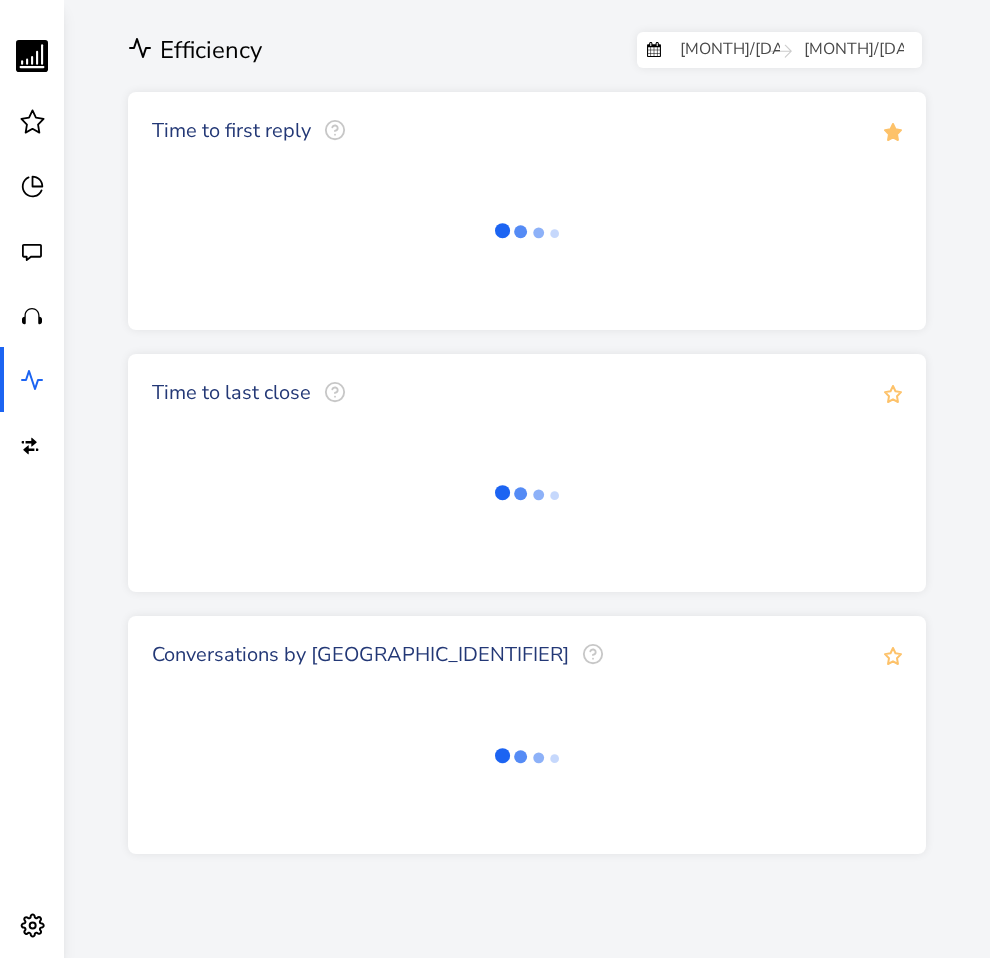 scroll, scrollTop: 0, scrollLeft: 0, axis: both 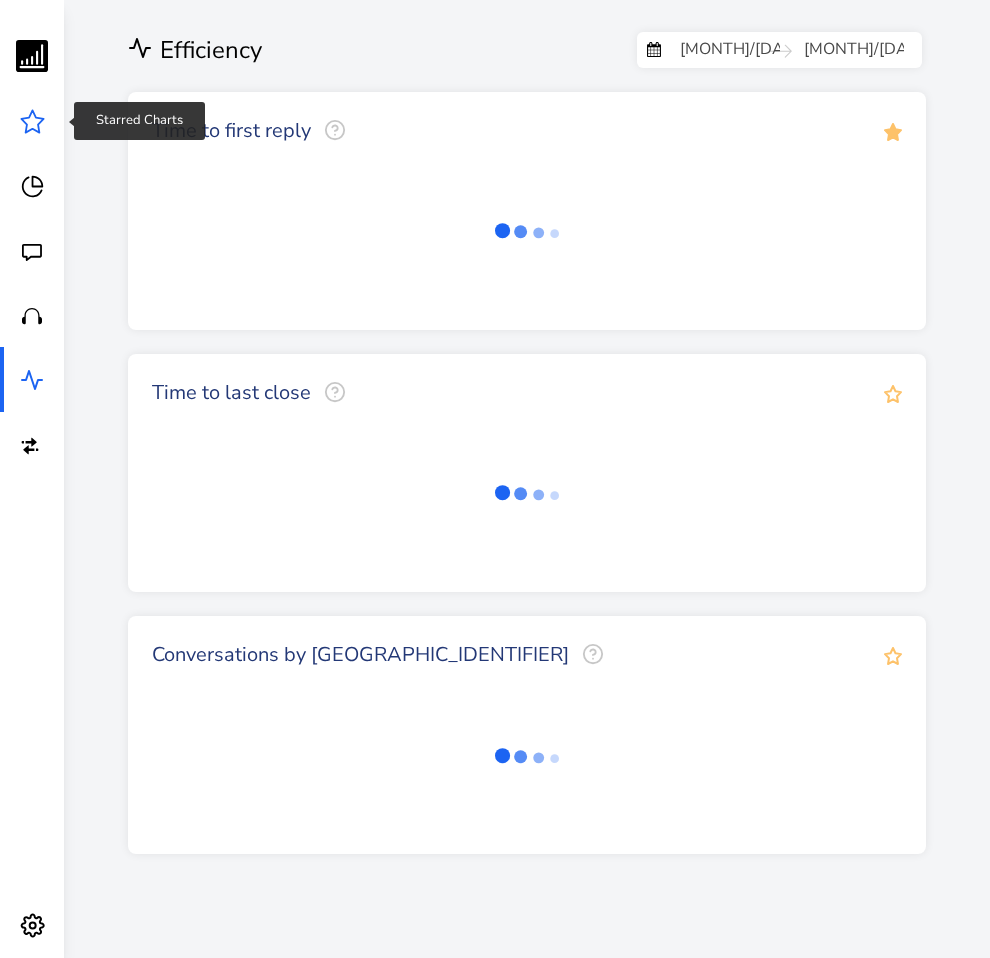 click 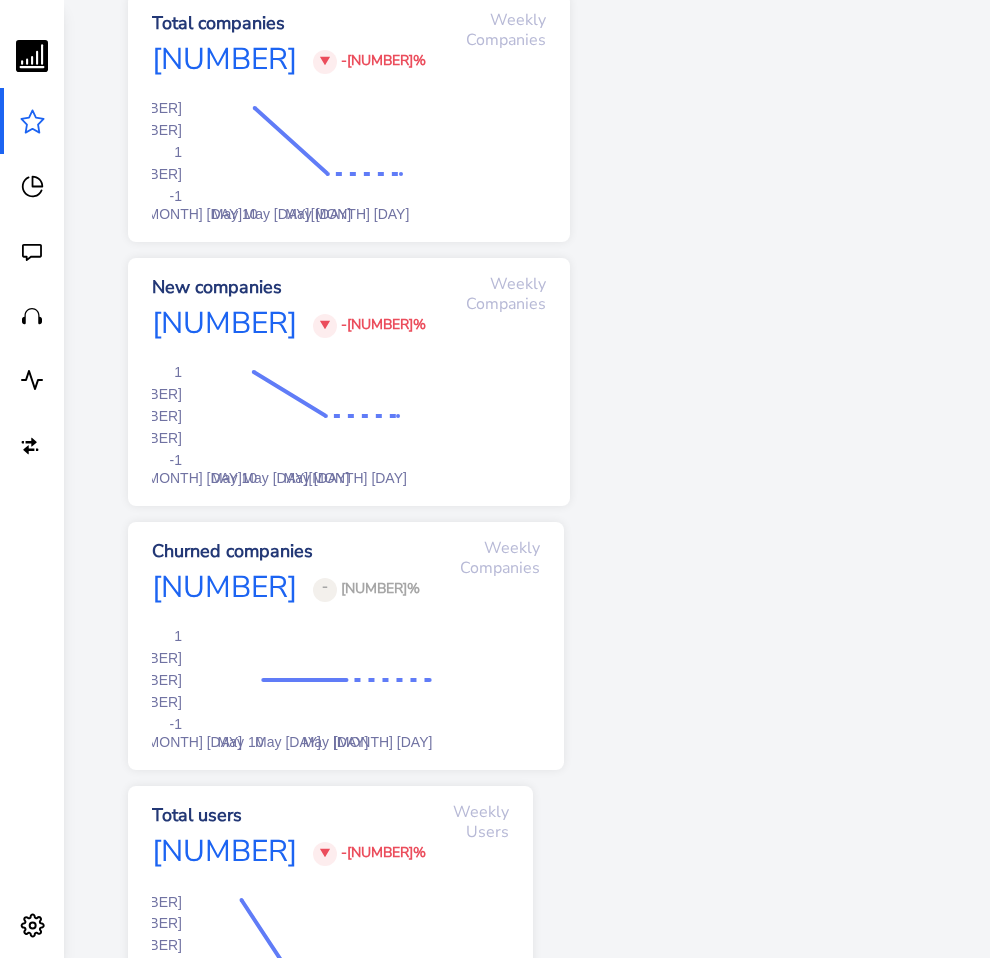 scroll, scrollTop: 0, scrollLeft: 0, axis: both 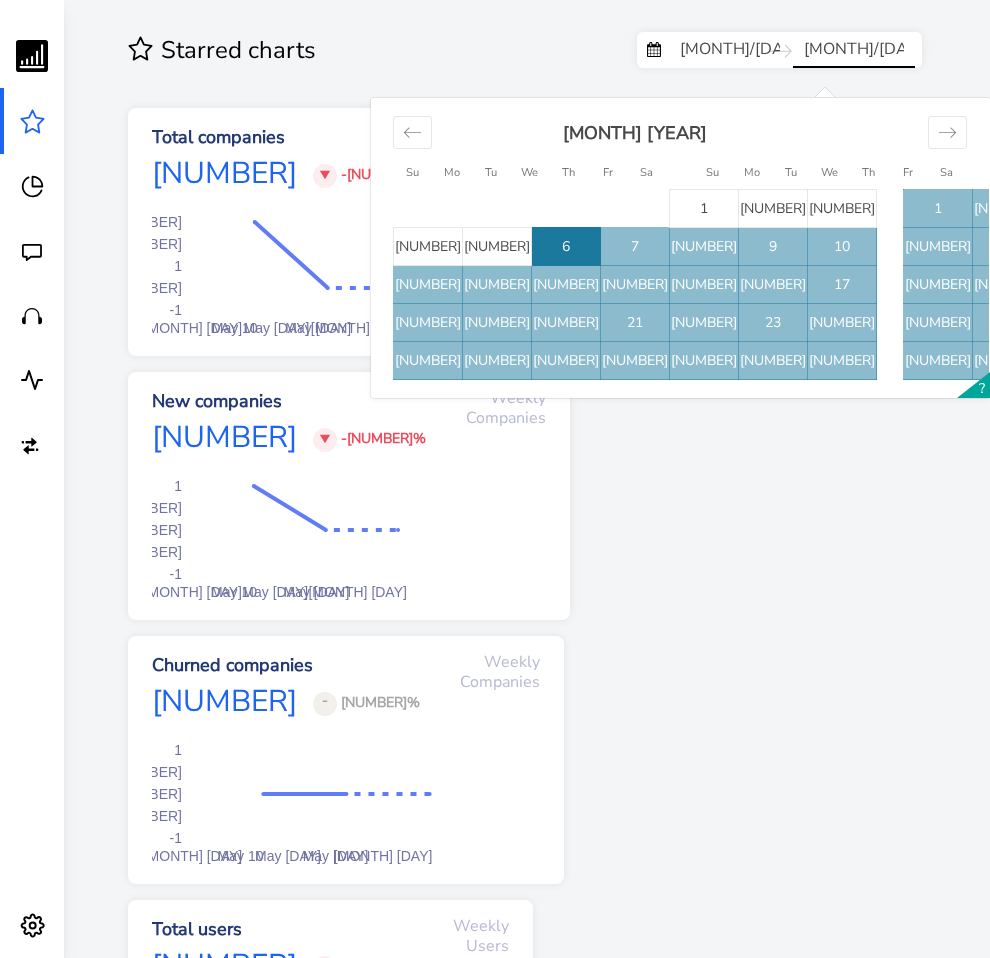 click on "[MONTH]/[DAY]/[YEAR]" at bounding box center (854, 50) 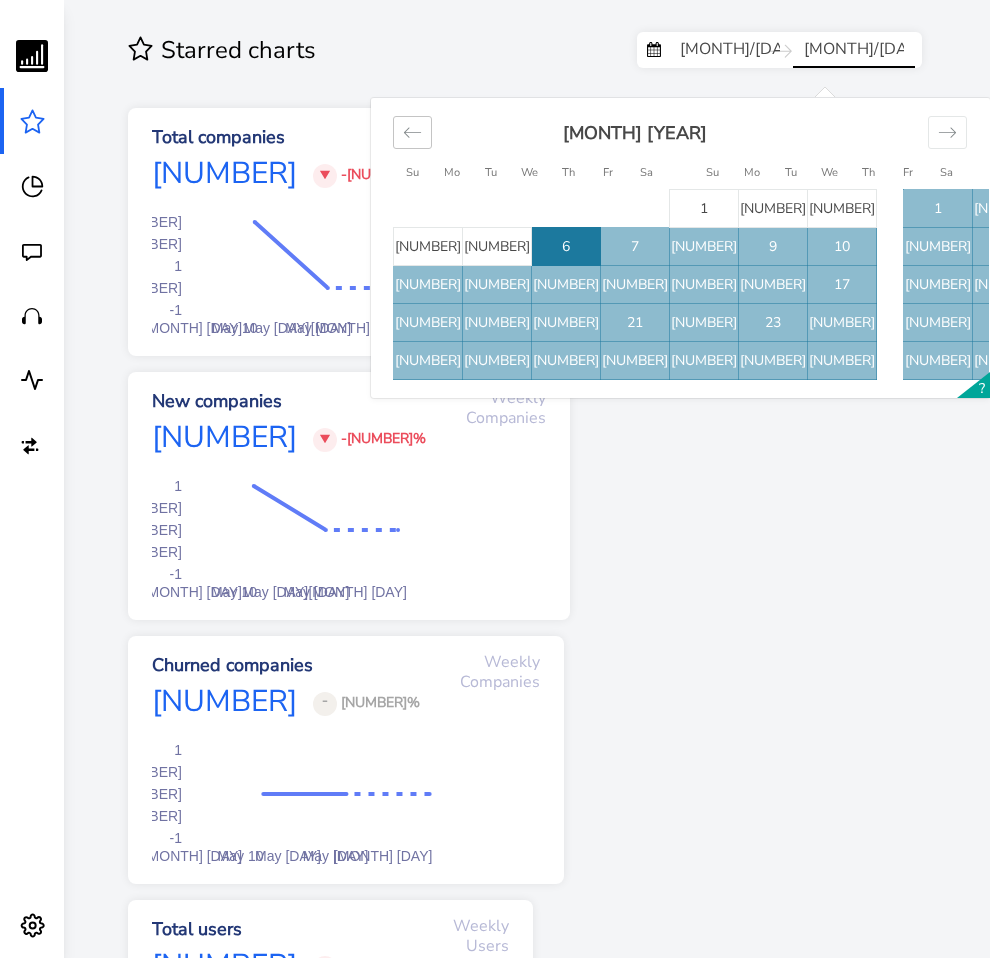click 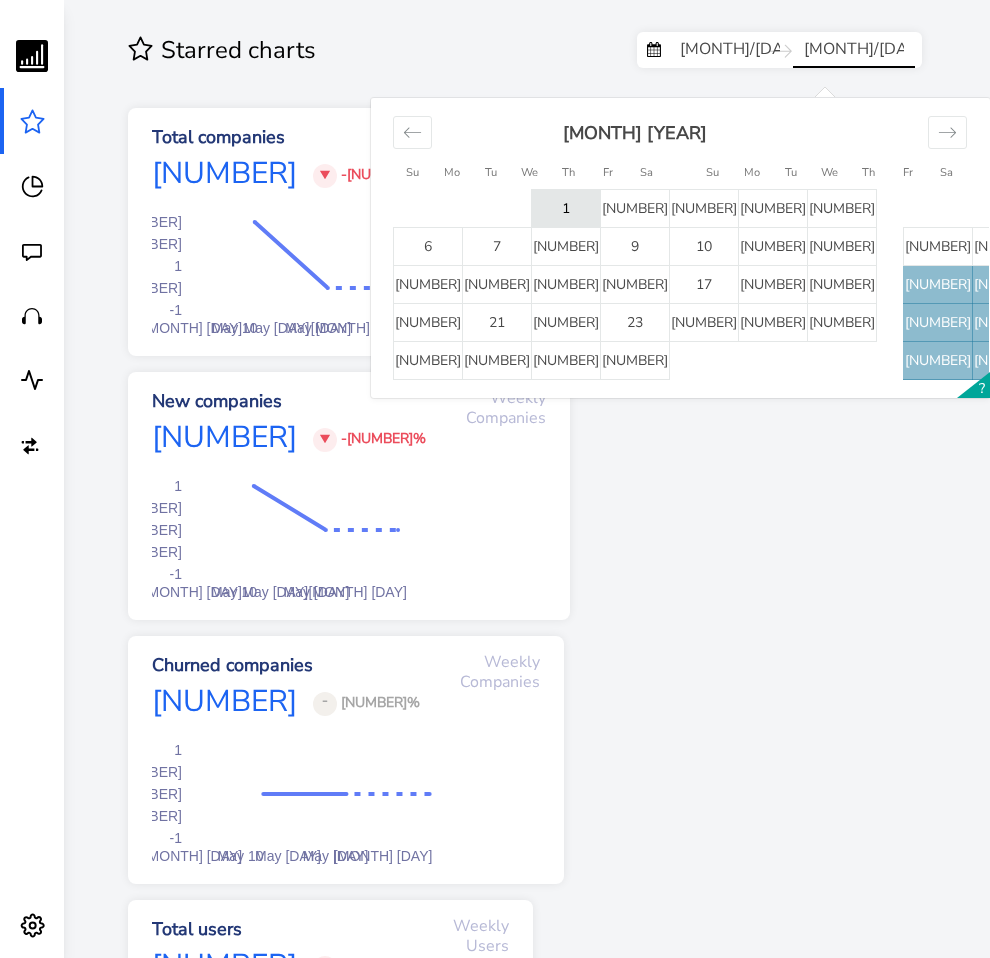 click on "1" at bounding box center (566, 209) 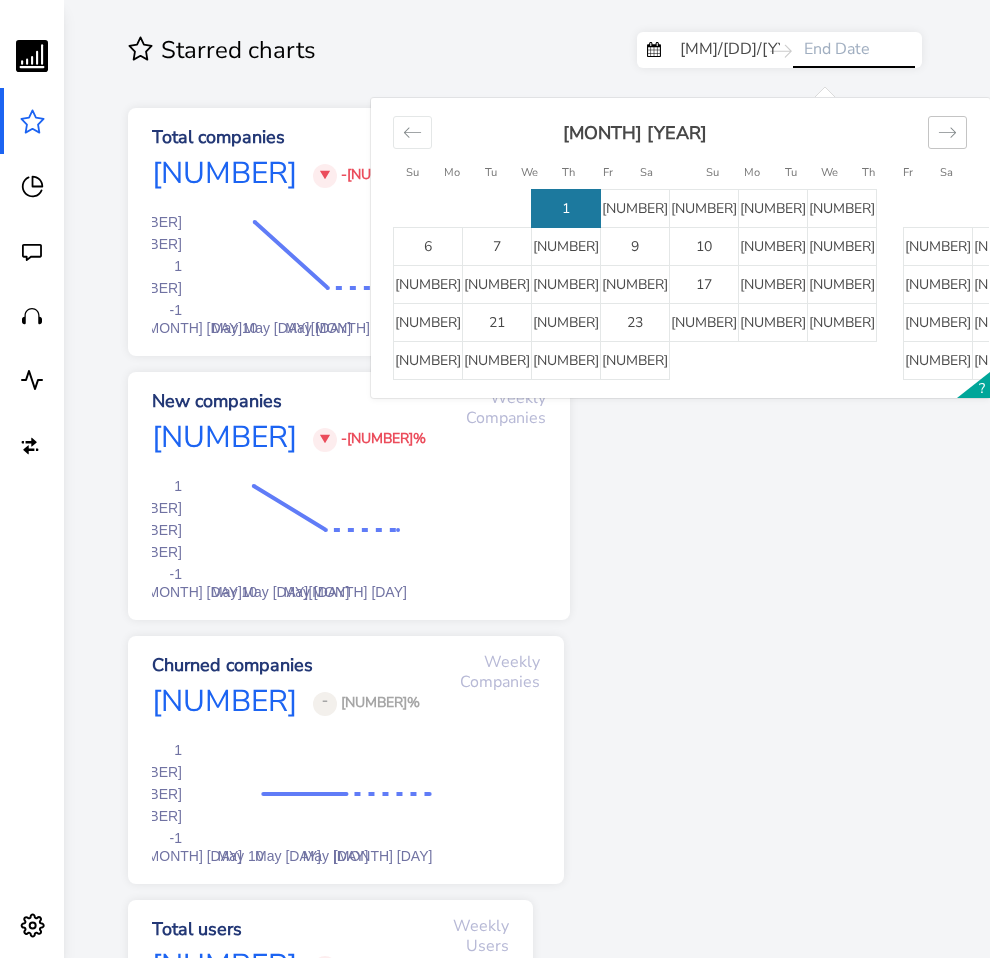 click at bounding box center [947, 132] 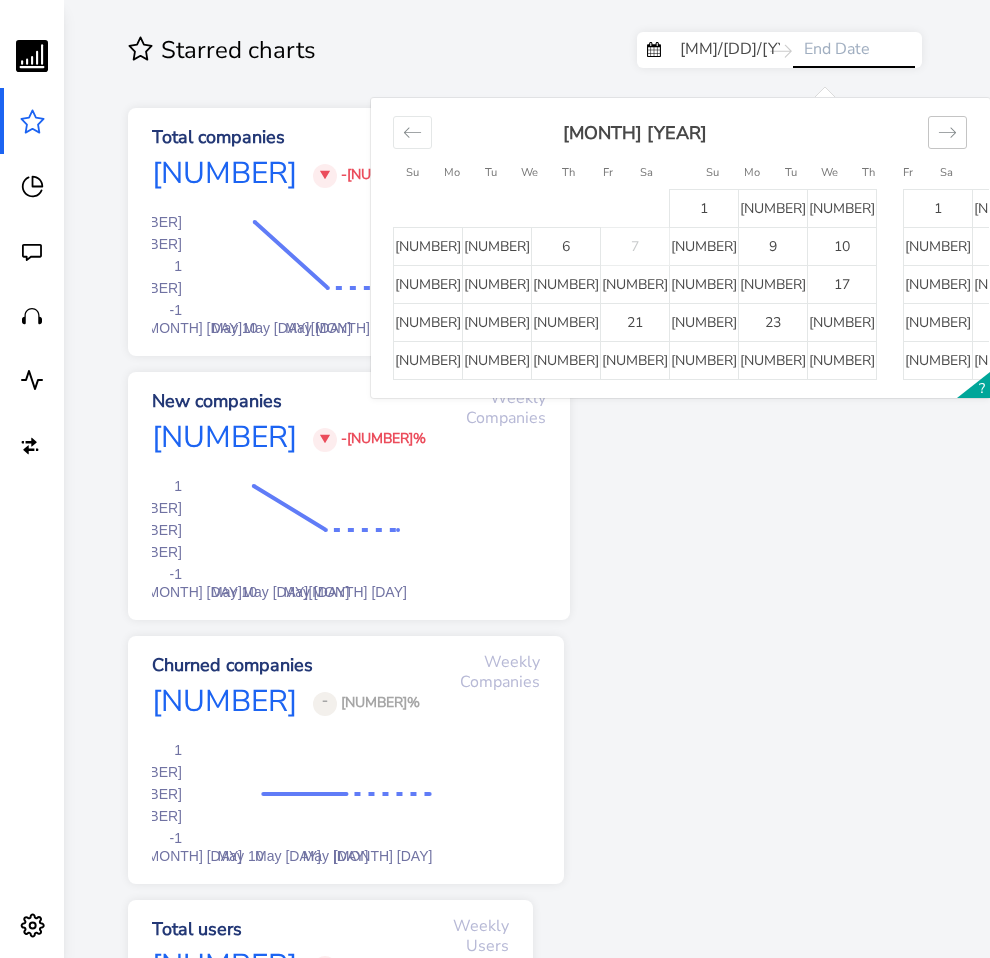 click 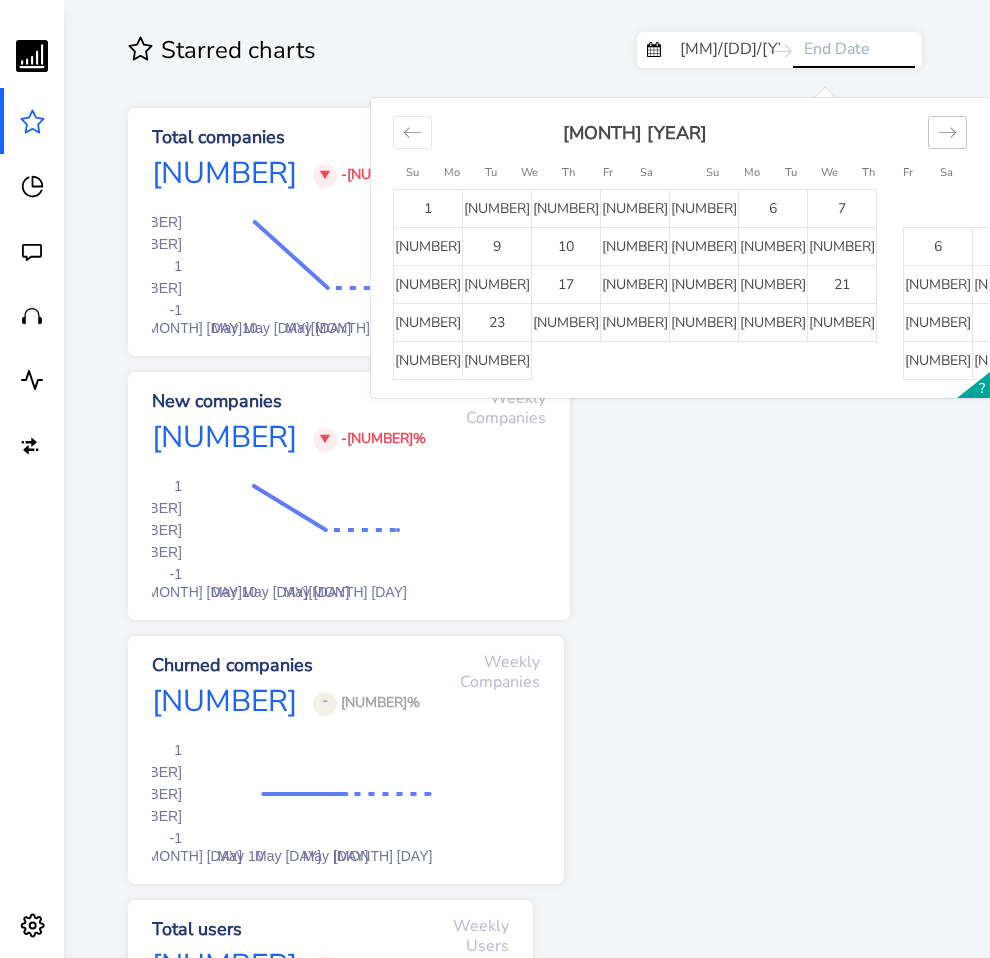 click at bounding box center (947, 132) 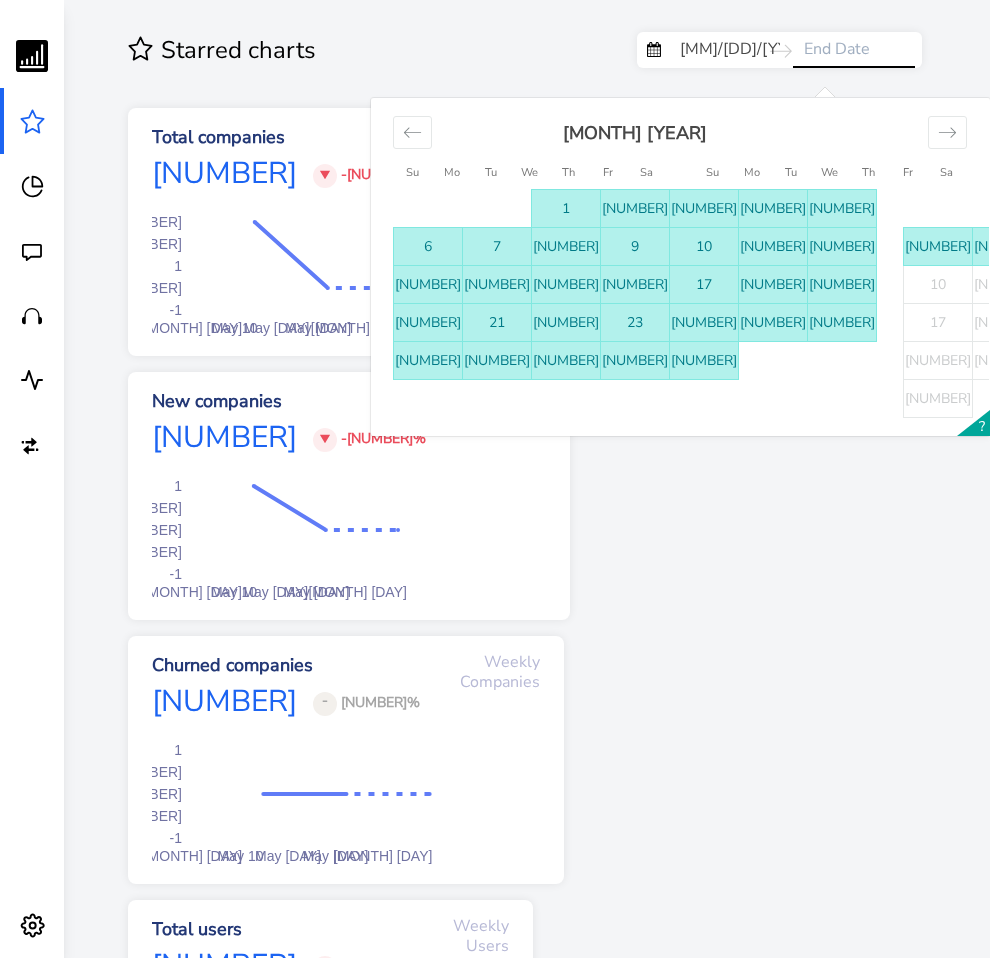 click on "6" at bounding box center [1145, 247] 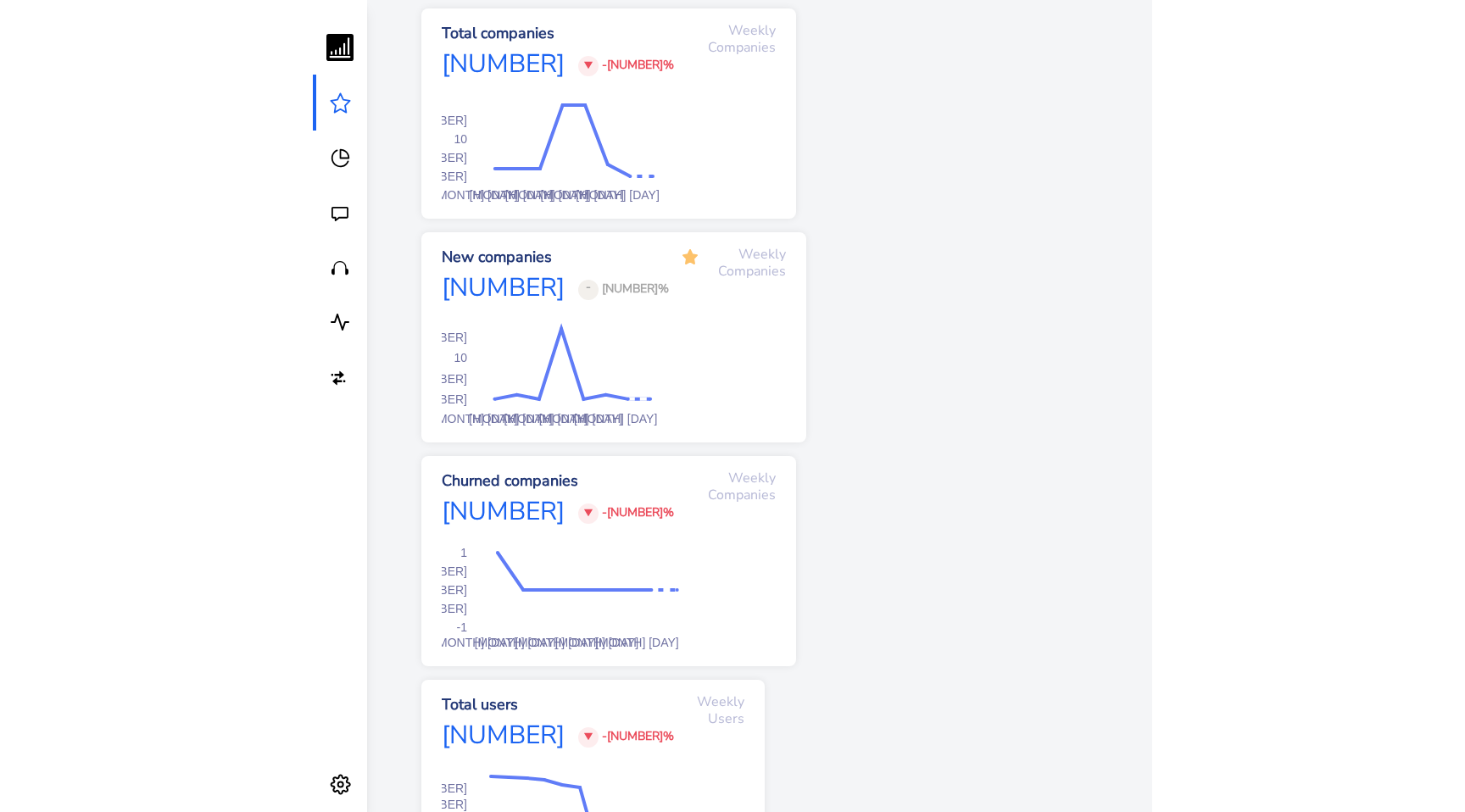 scroll, scrollTop: 0, scrollLeft: 0, axis: both 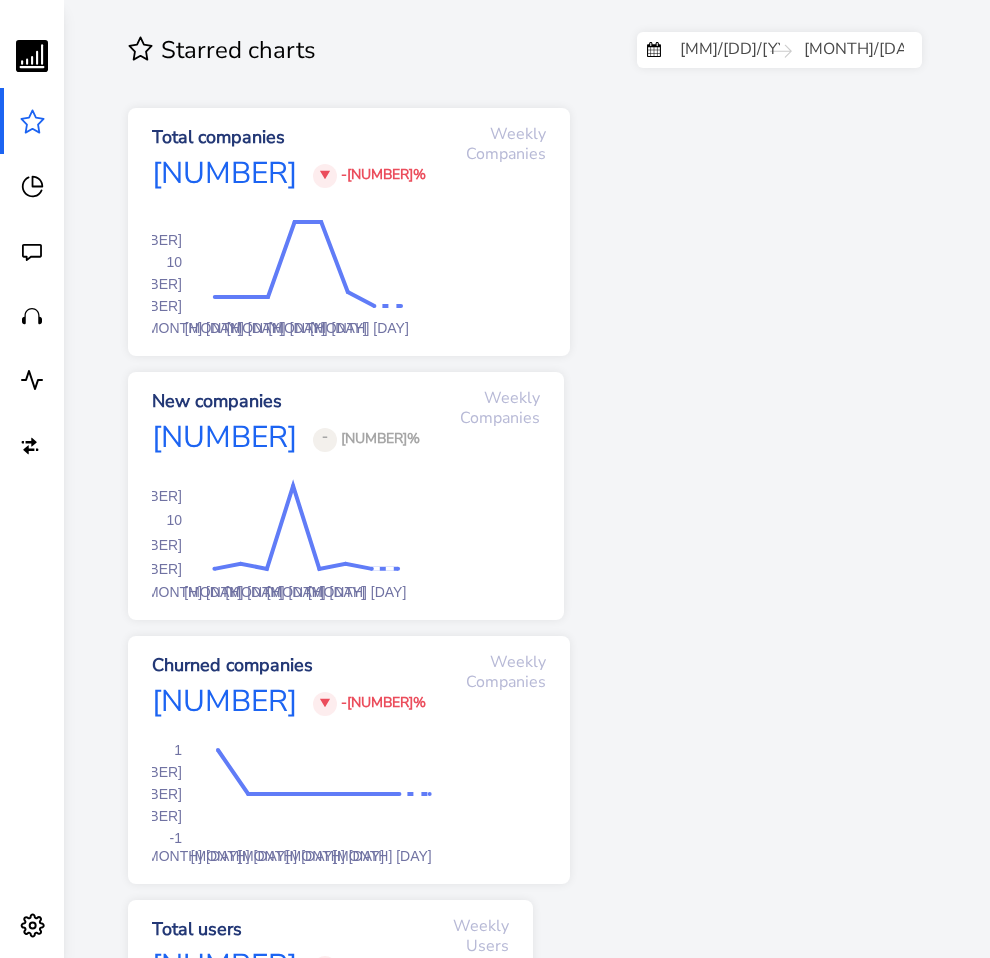 click at bounding box center [32, 446] 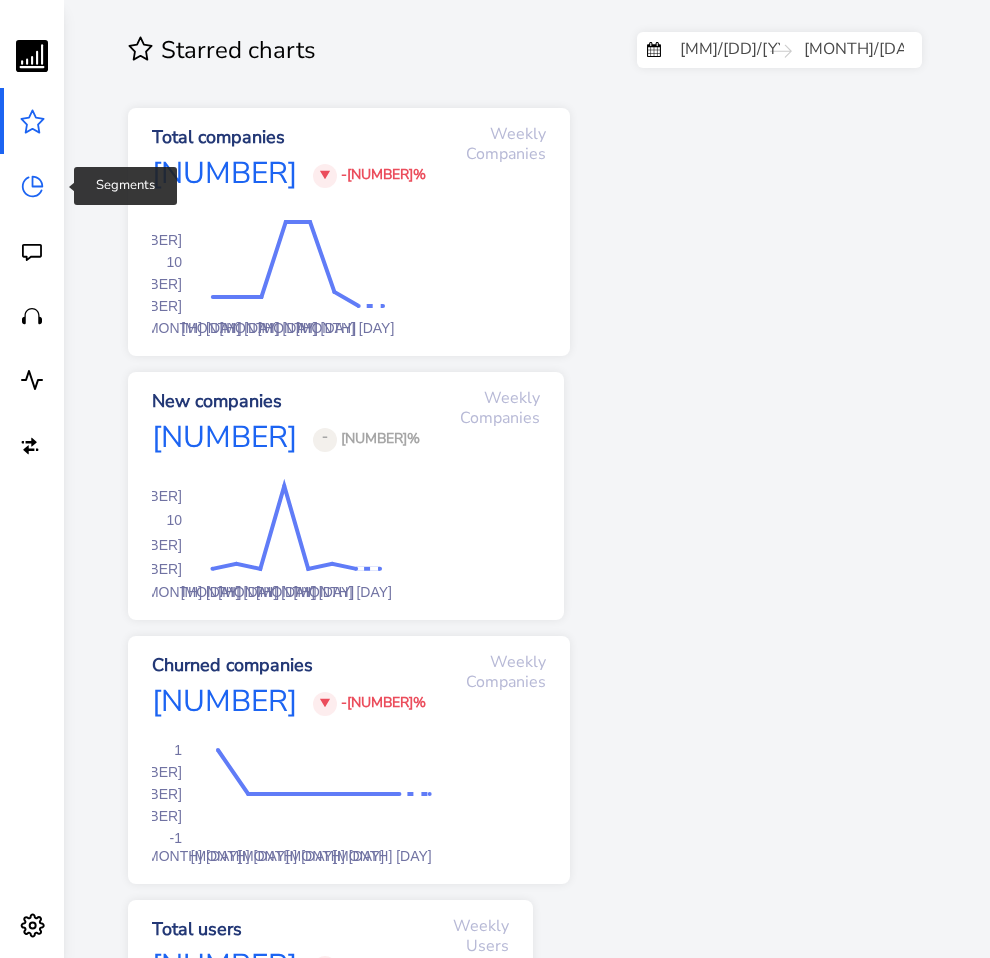 click 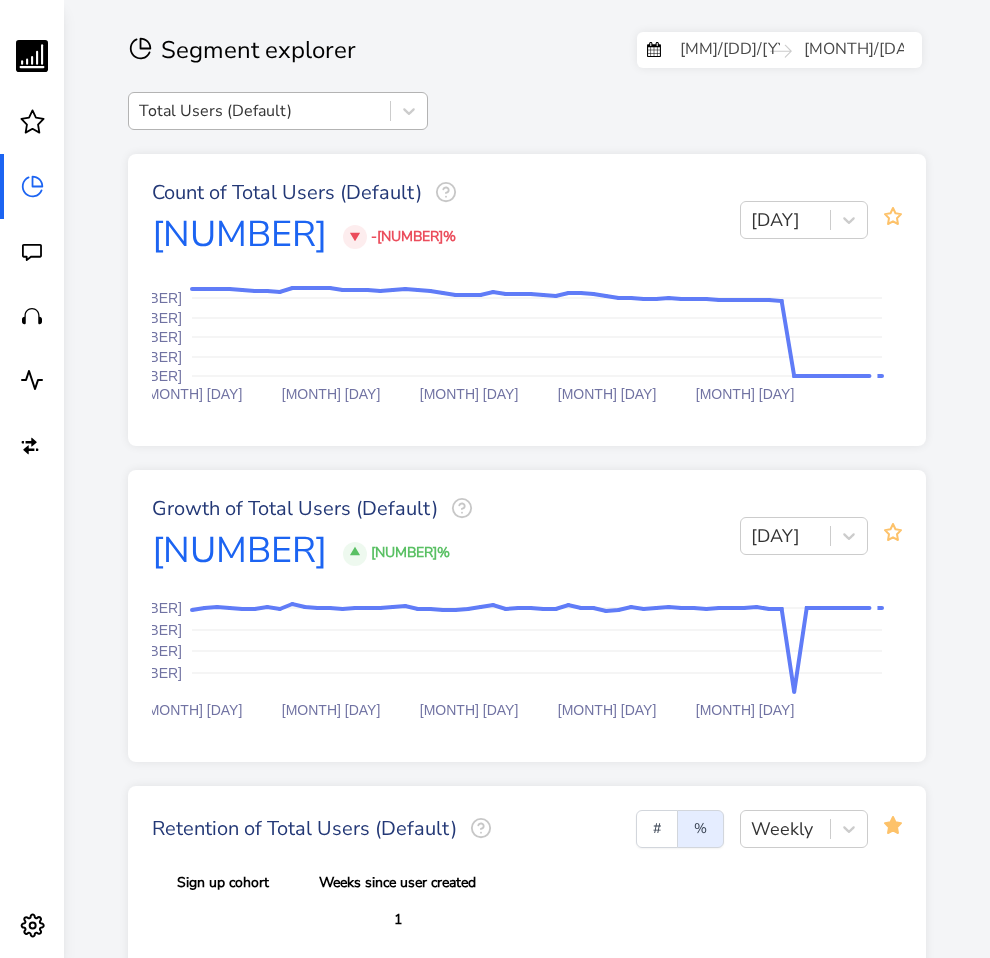 click on "Total Users (Default)" at bounding box center (215, 111) 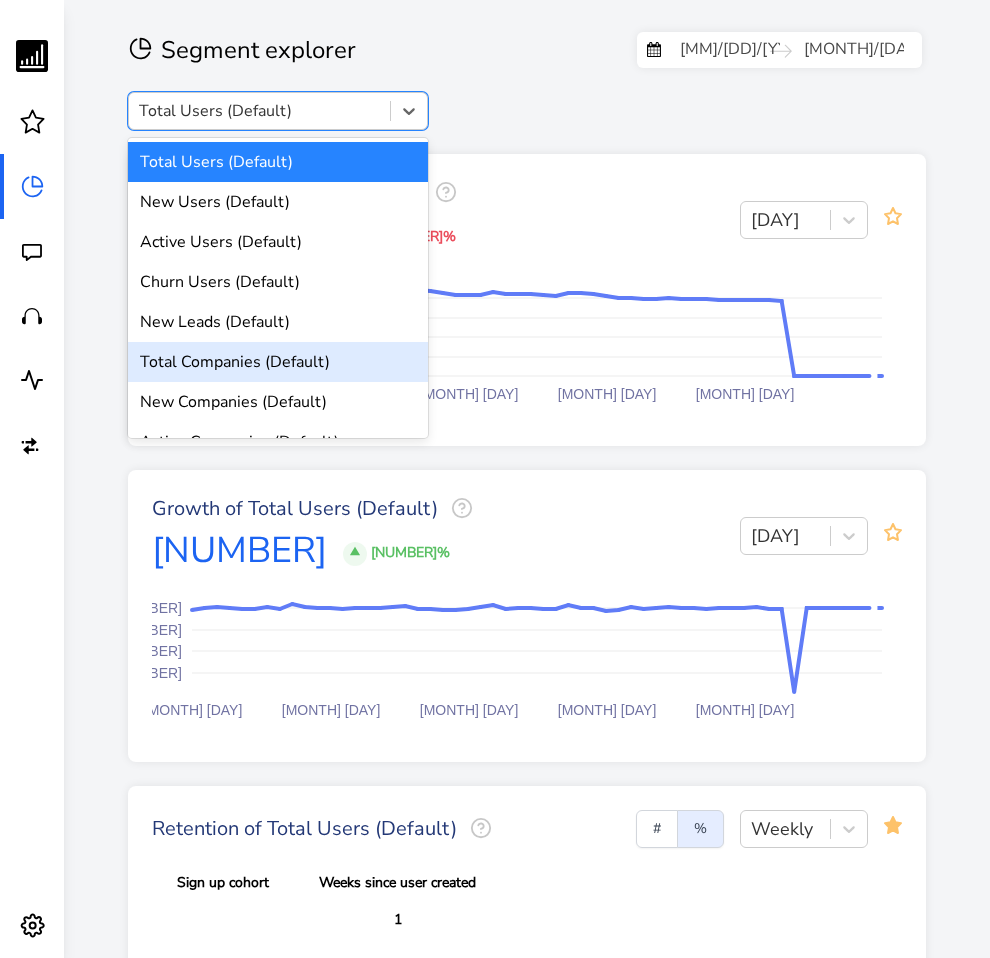 click on "Total Companies (Default)" at bounding box center (278, 362) 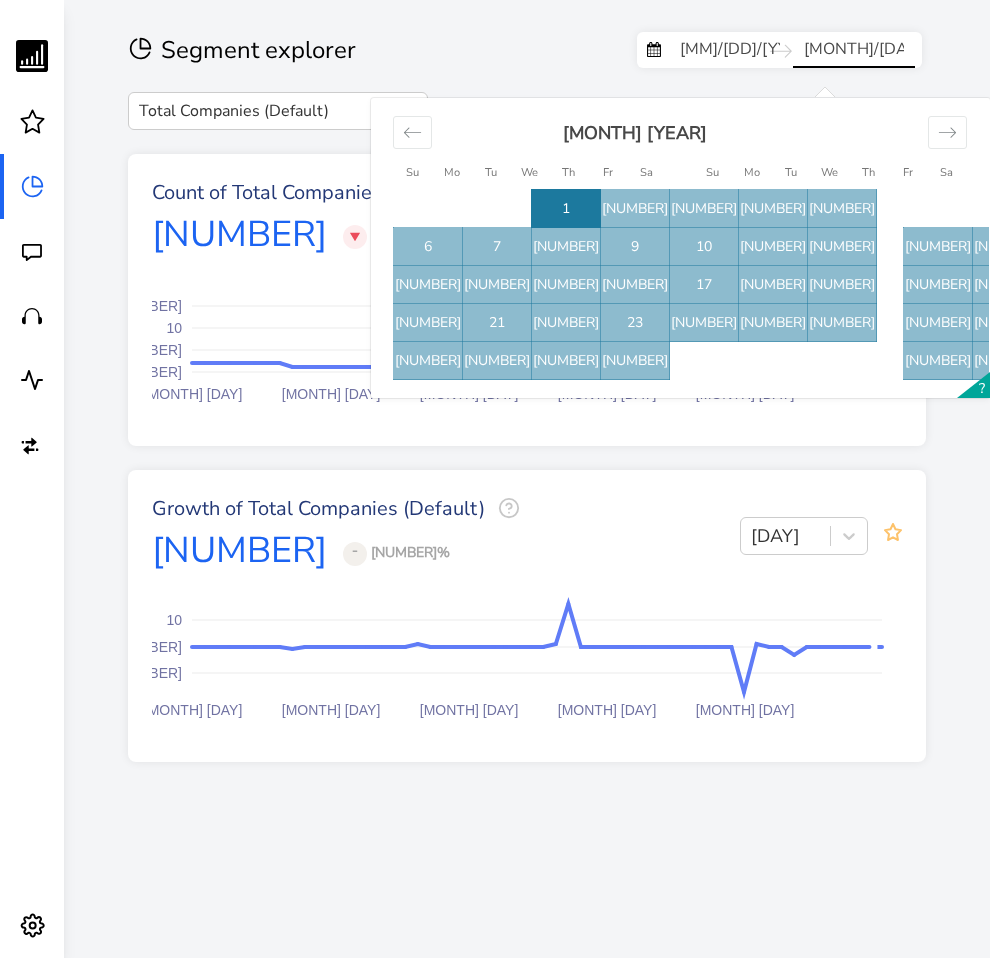click on "[MONTH]/[DAY]/[YEAR]" at bounding box center (854, 50) 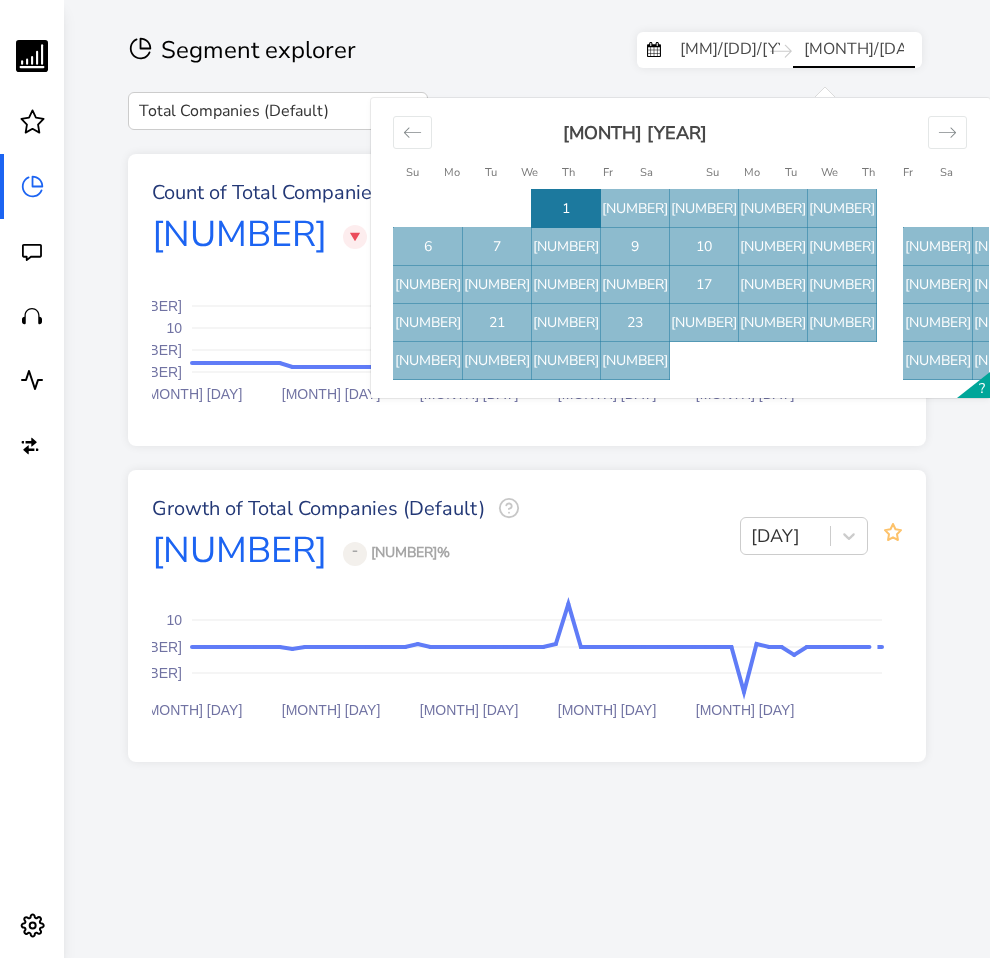 click on "[MONTH] [DAY] [MONTH] [DAY] [MONTH] [DAY] [MONTH] [DAY] [MONTH] [DAY] [NUMBER] [NUMBER] [NUMBER] [NUMBER]" at bounding box center (527, 346) 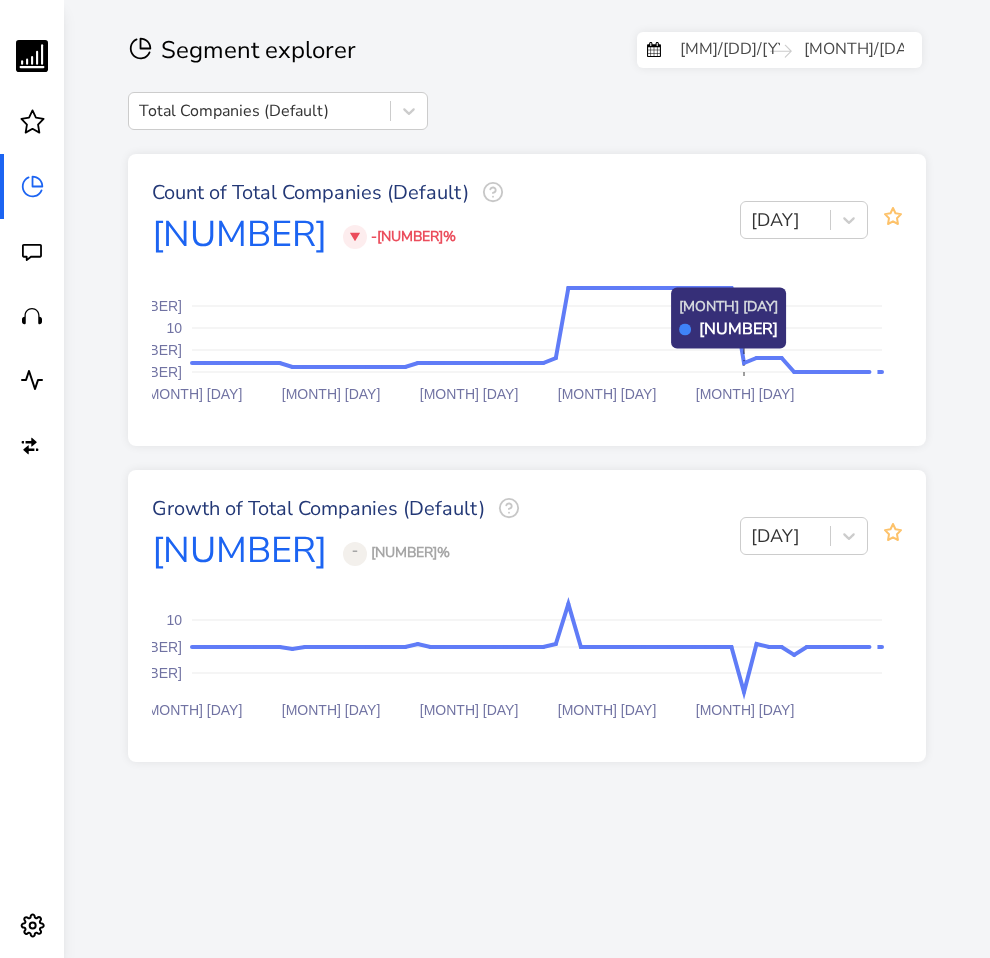 drag, startPoint x: 851, startPoint y: 336, endPoint x: 744, endPoint y: 319, distance: 108.34205 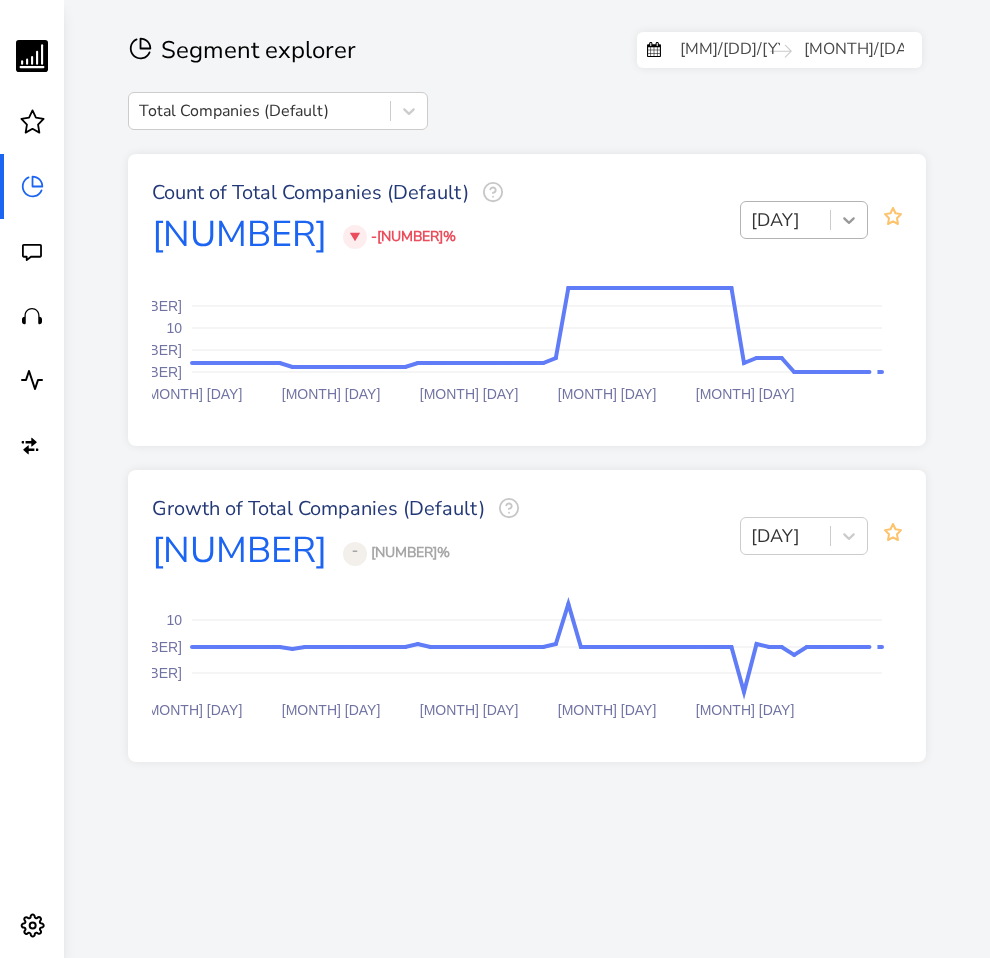 click 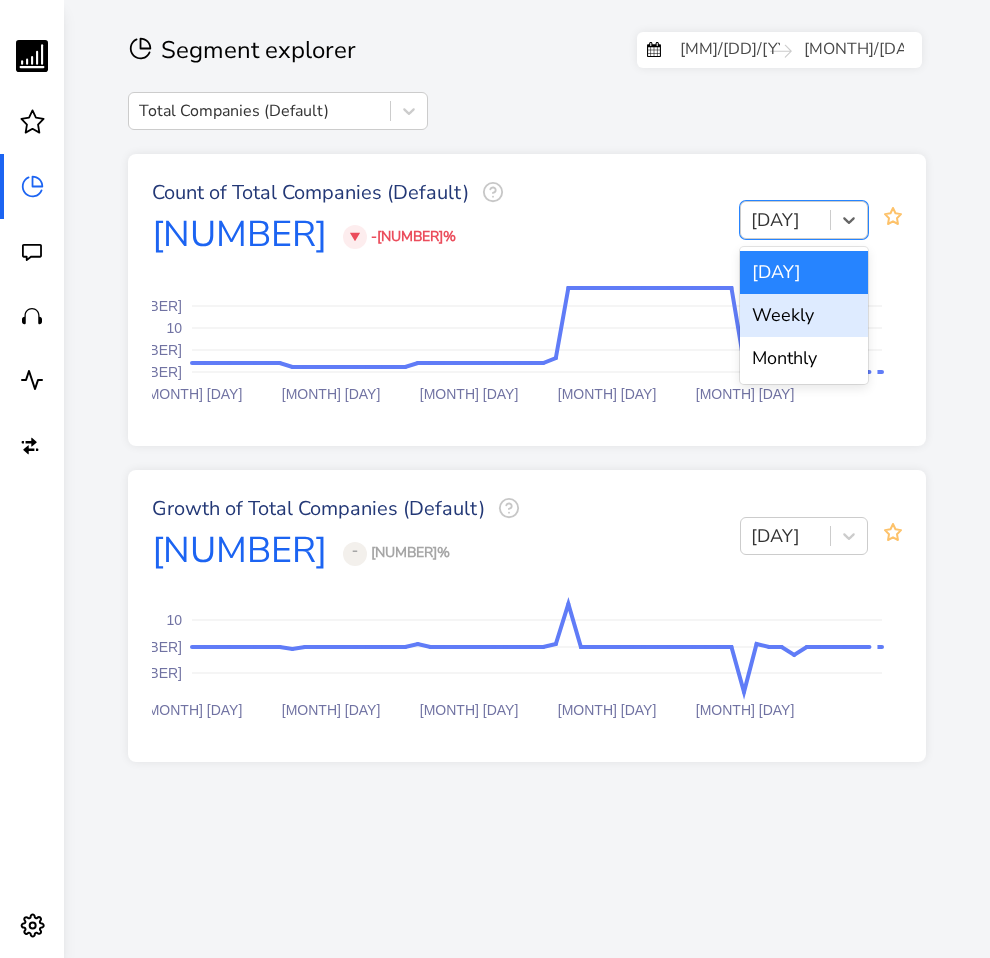 click on "Weekly" at bounding box center (804, 315) 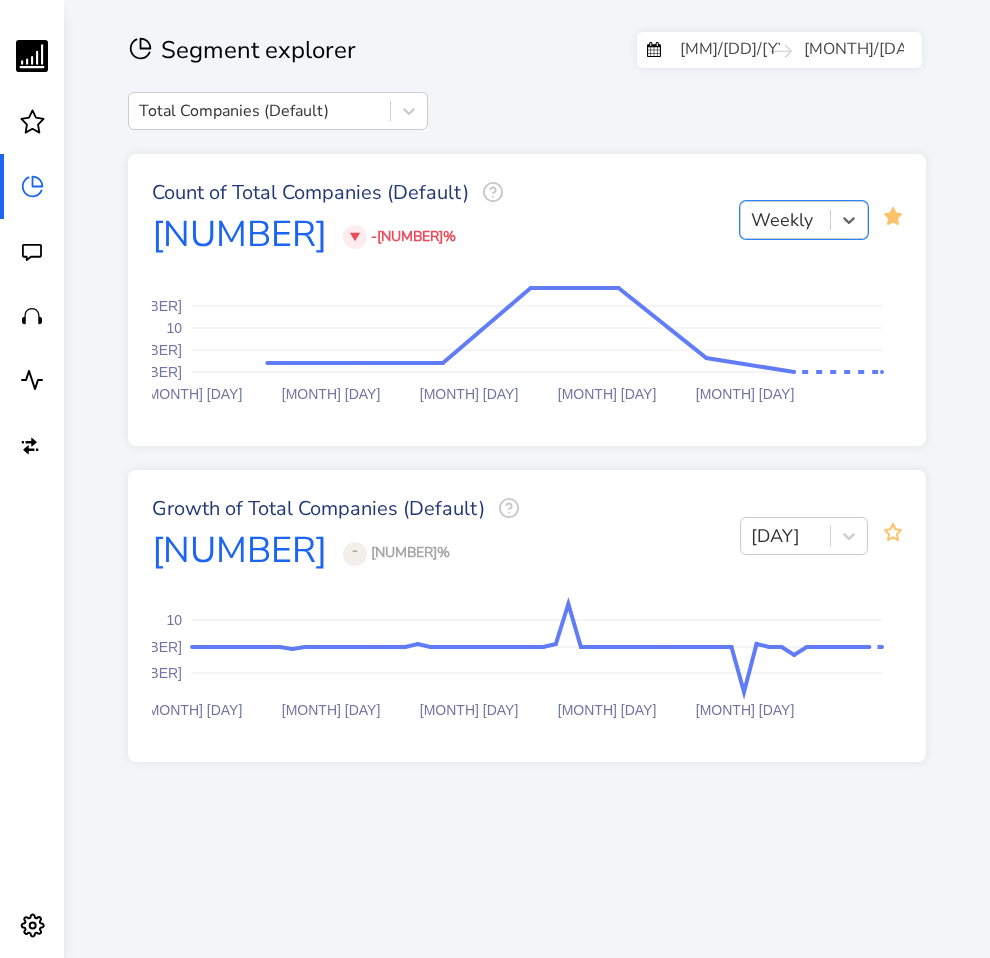 click on "Count of Total Companies (Default)   [NUMBER] -[NUMBER]%   option Weekly, selected.     0 results available. Select is focused , press Down to open the menu,  Weekly" at bounding box center (527, 224) 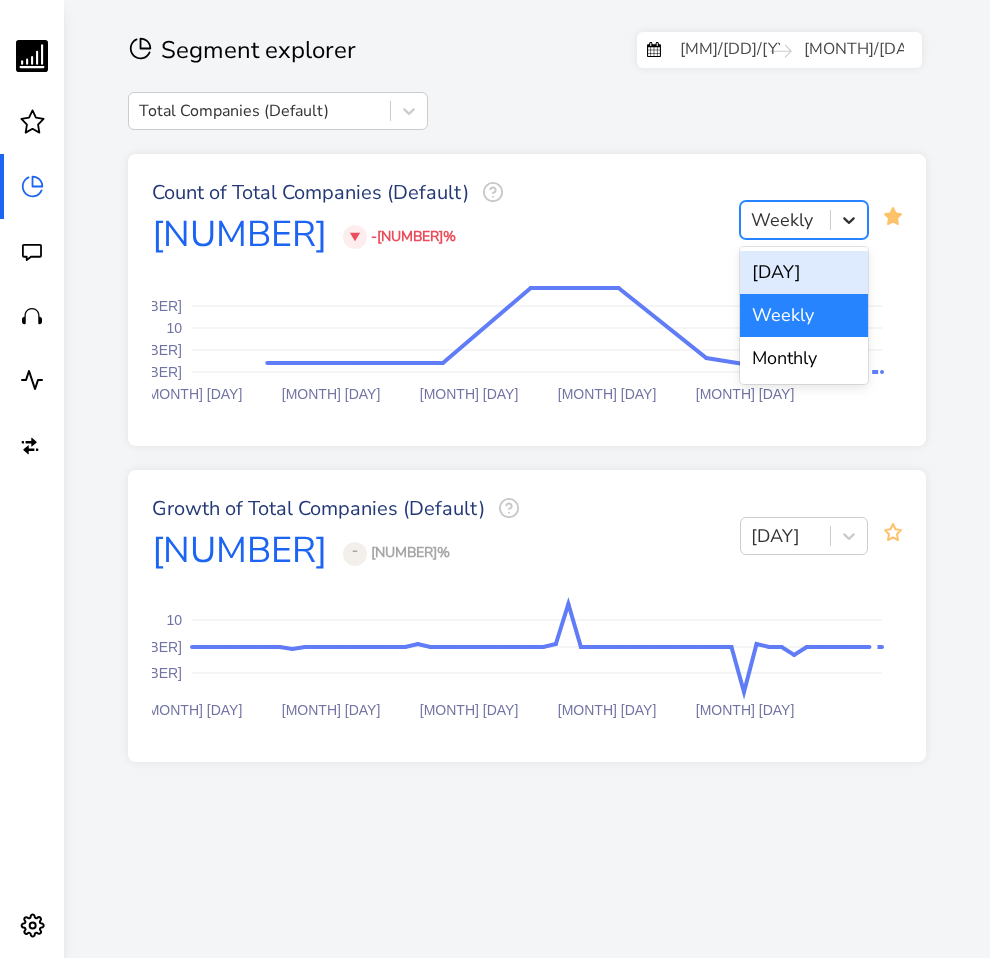 click 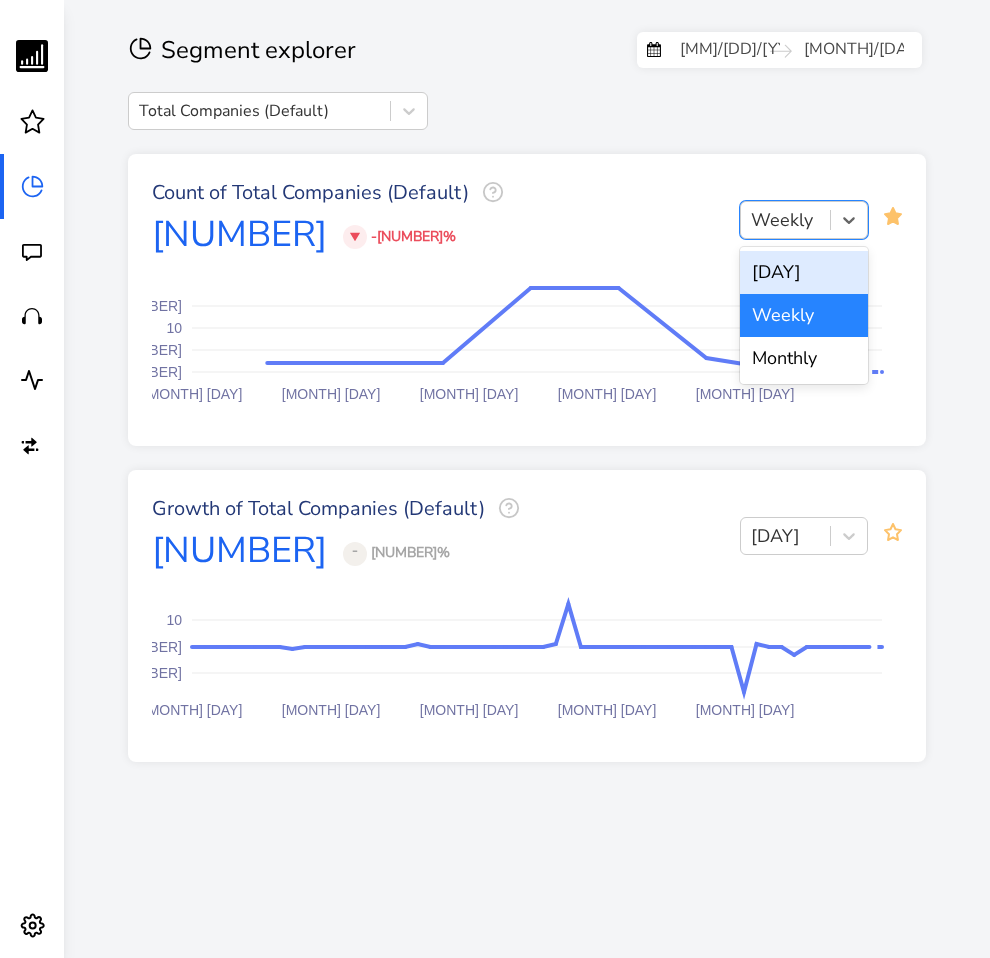 click on "[DAY]" at bounding box center (804, 272) 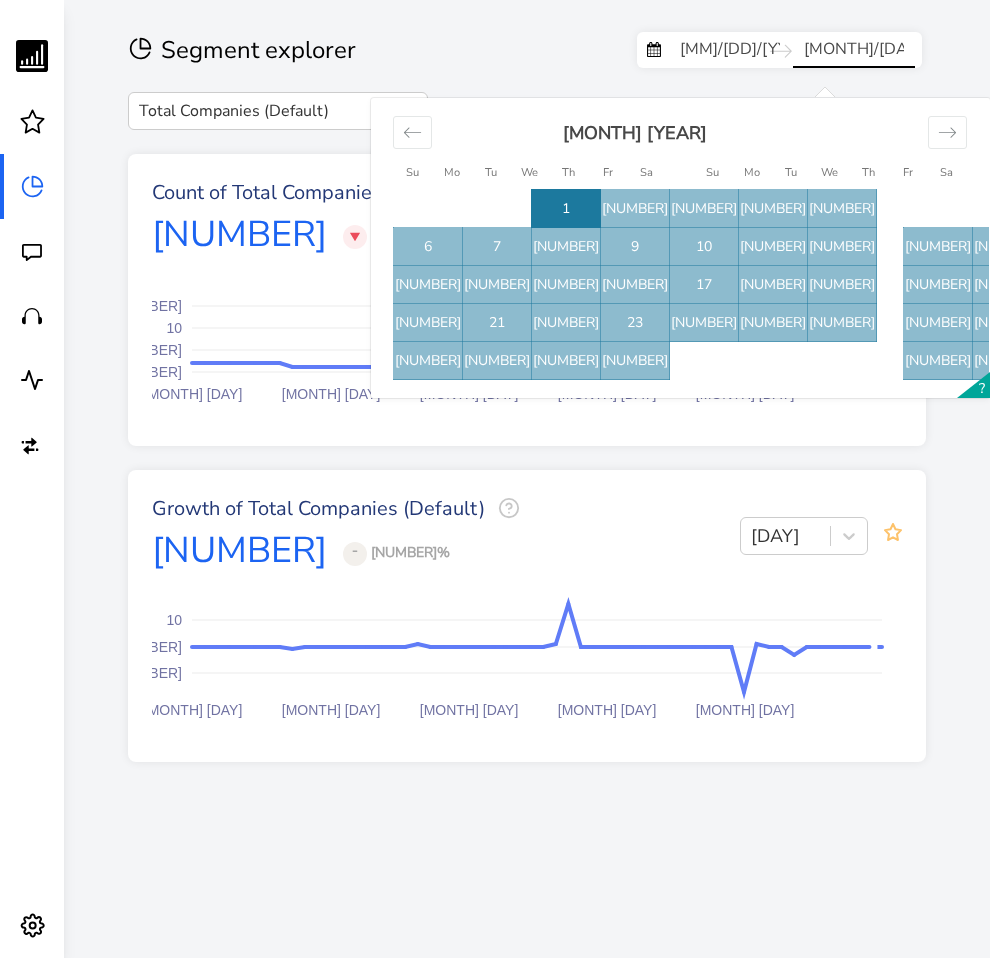 click on "[MONTH]/[DAY]/[YEAR]" at bounding box center [854, 50] 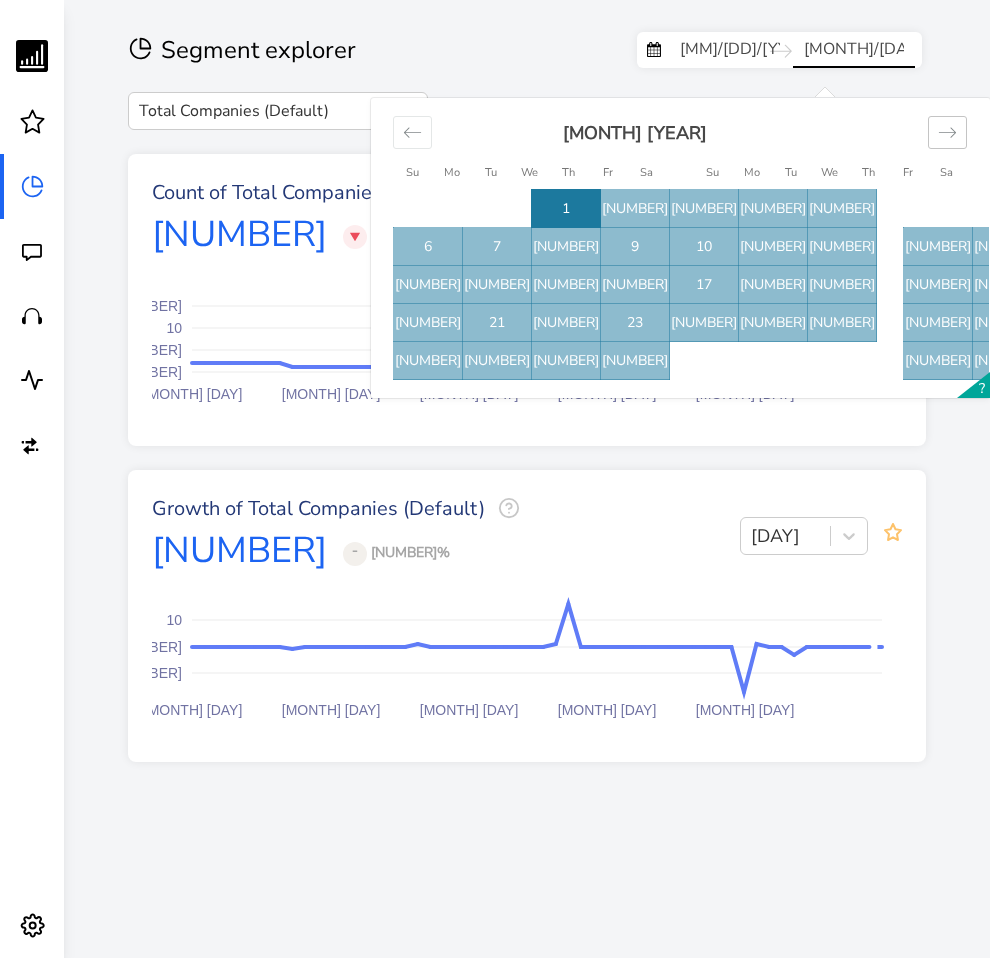 click 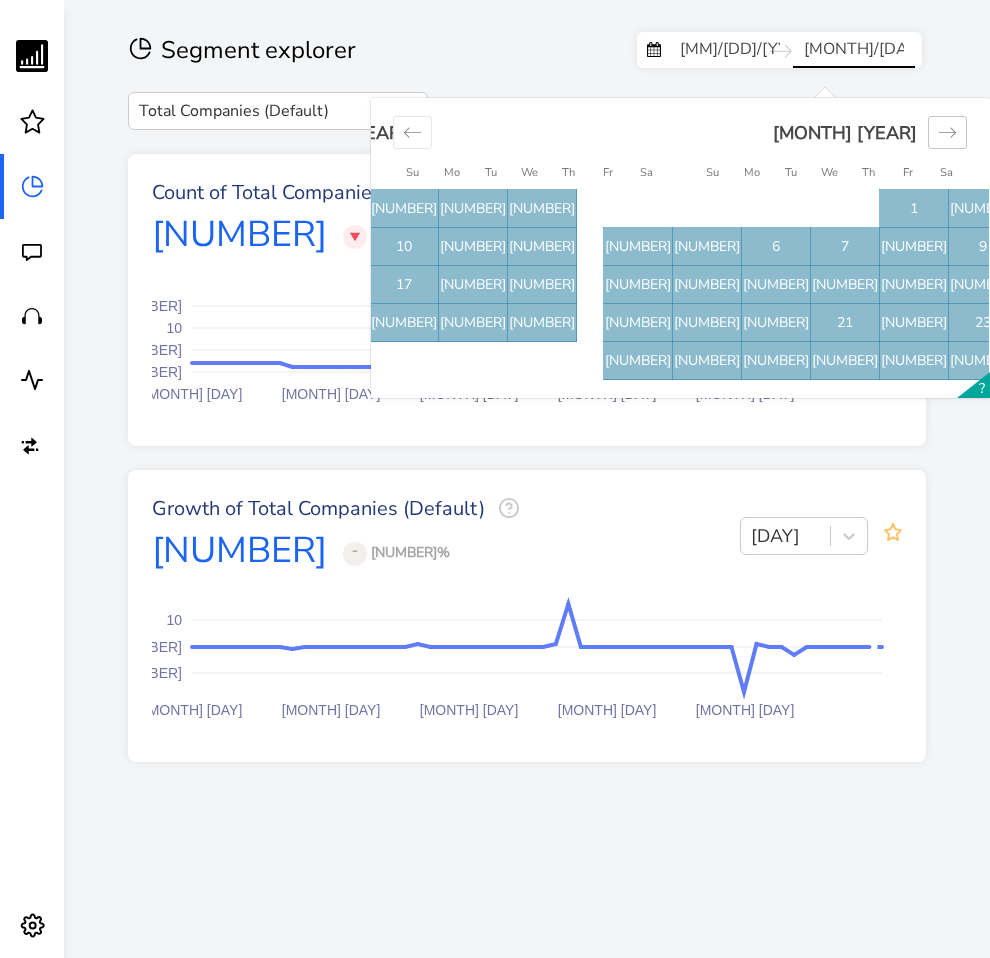click 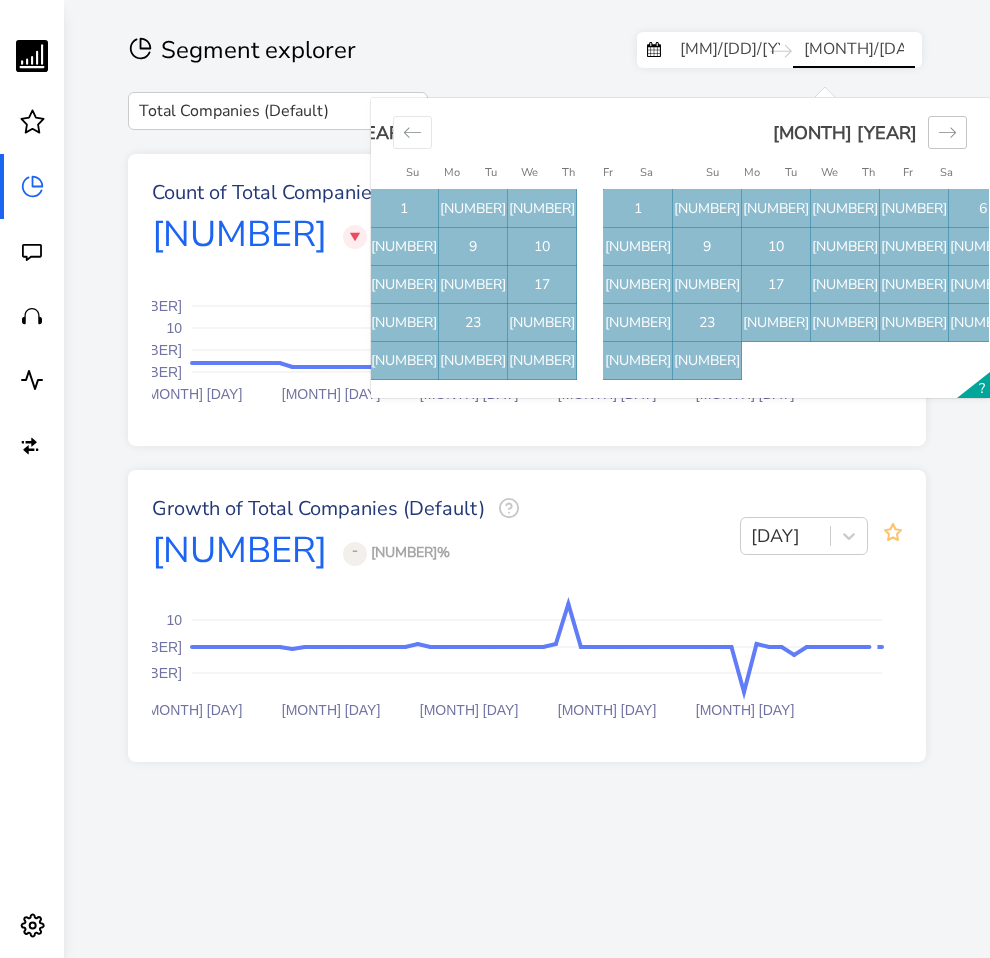 click 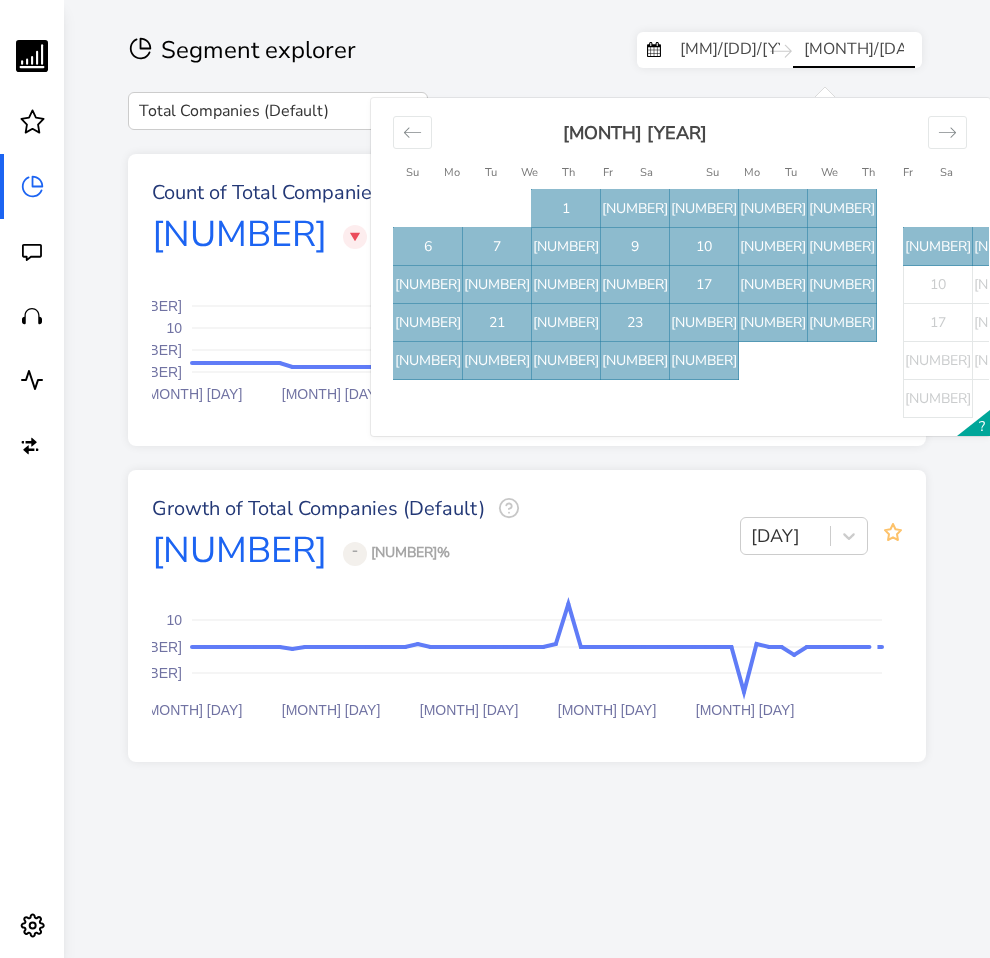 click on "1" at bounding box center [566, 209] 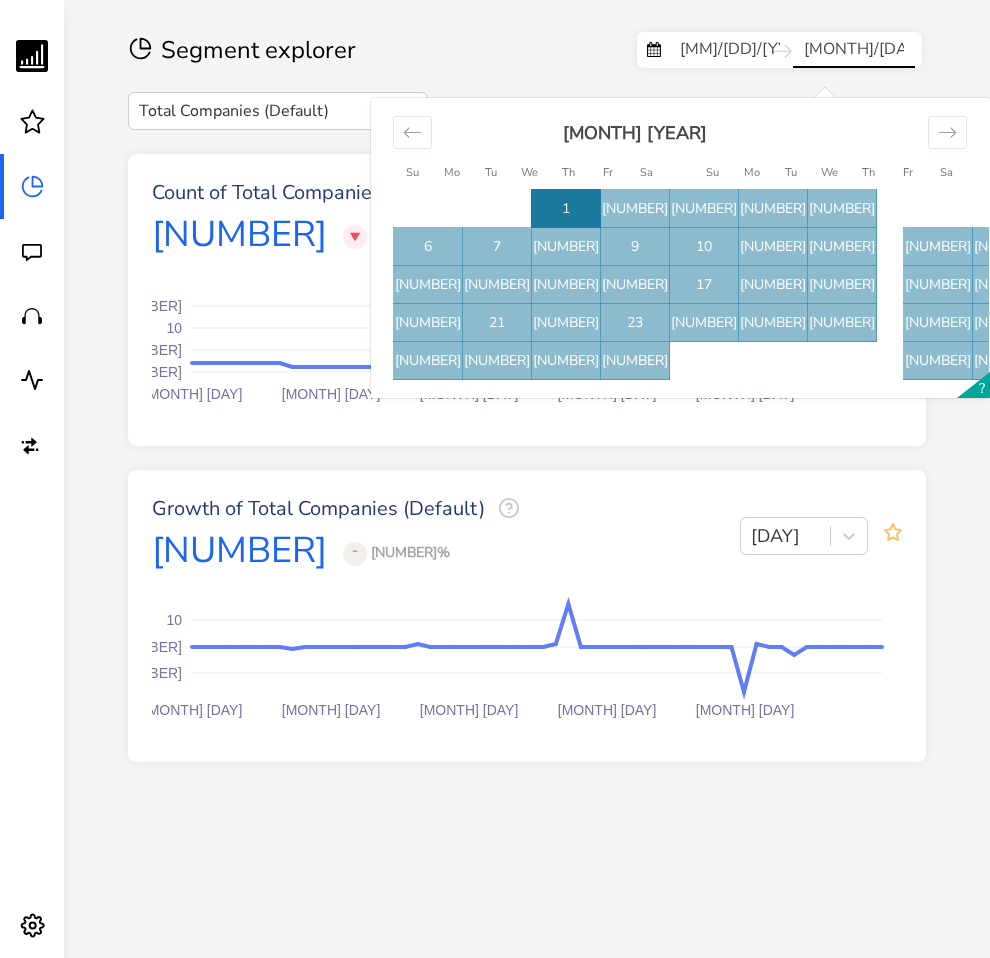 click on "[MONTH]/[DAY]/[YEAR]" at bounding box center [854, 50] 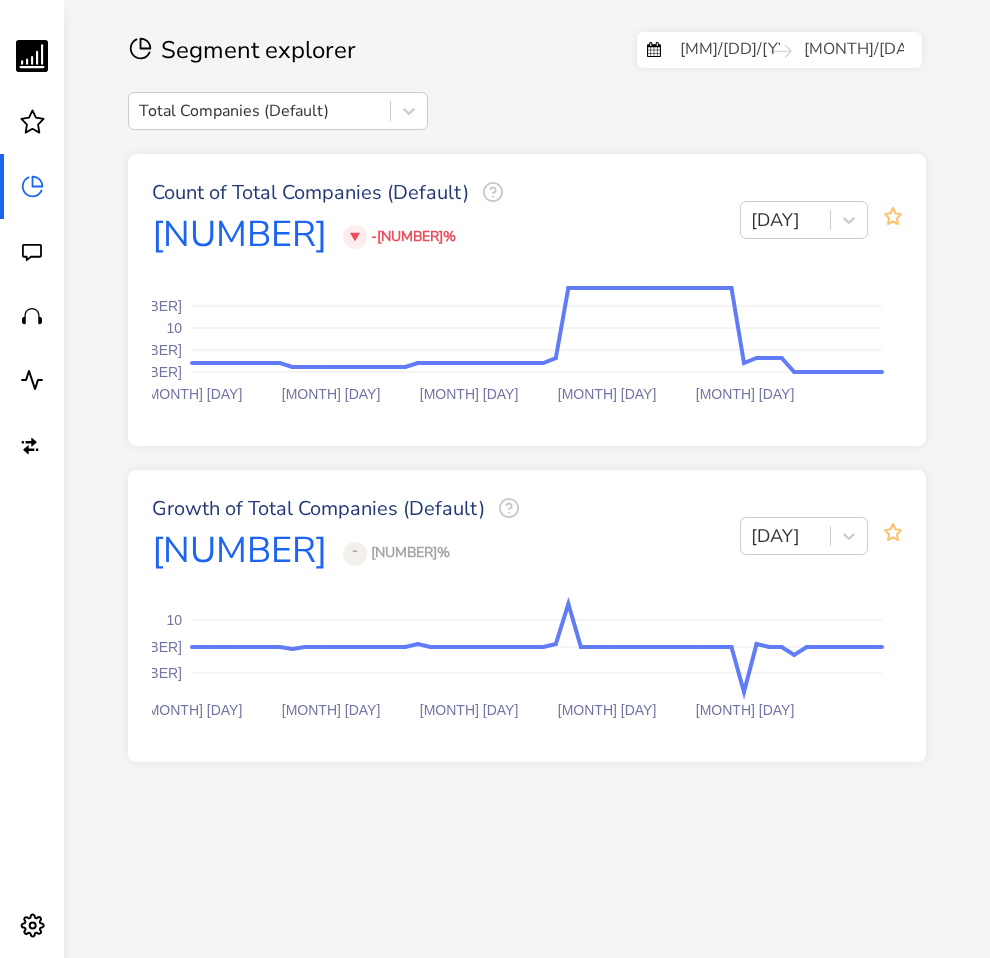 type on "[MM]/[DD]/[YYYY]" 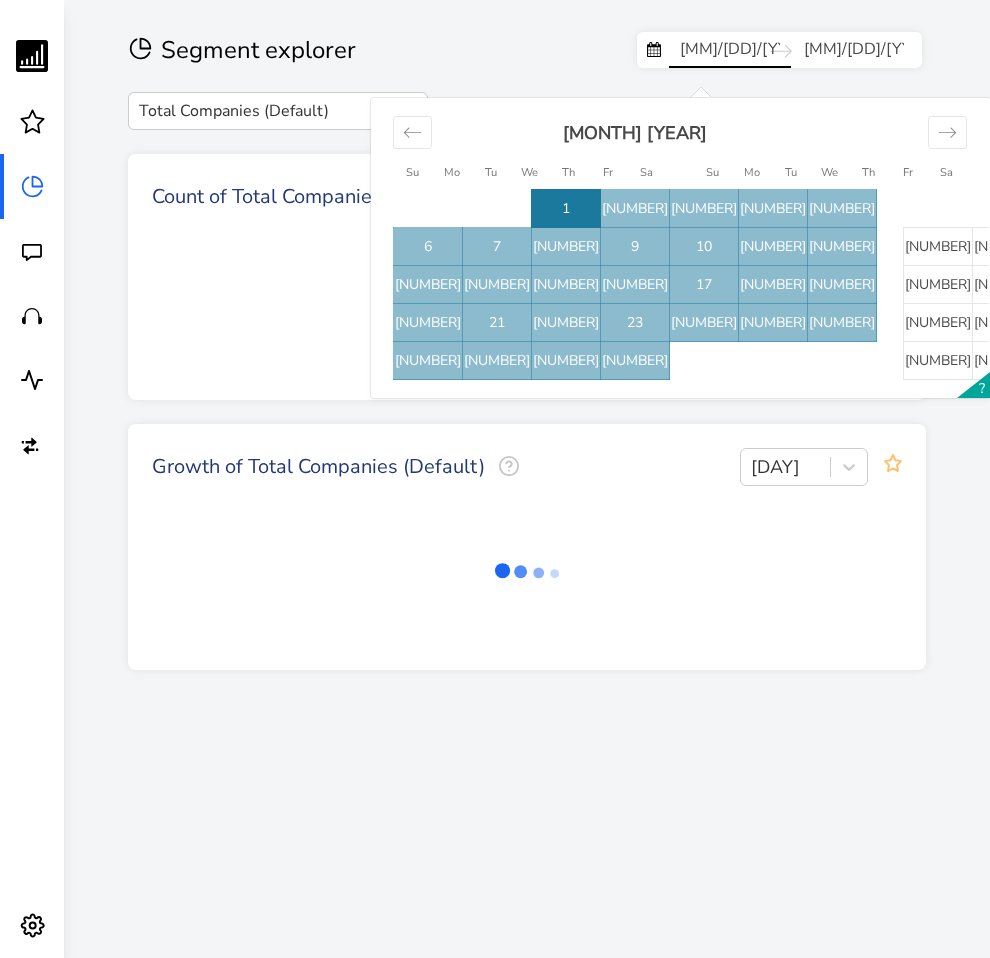 click on "[MM]/[DD]/[YYYY]" at bounding box center (730, 50) 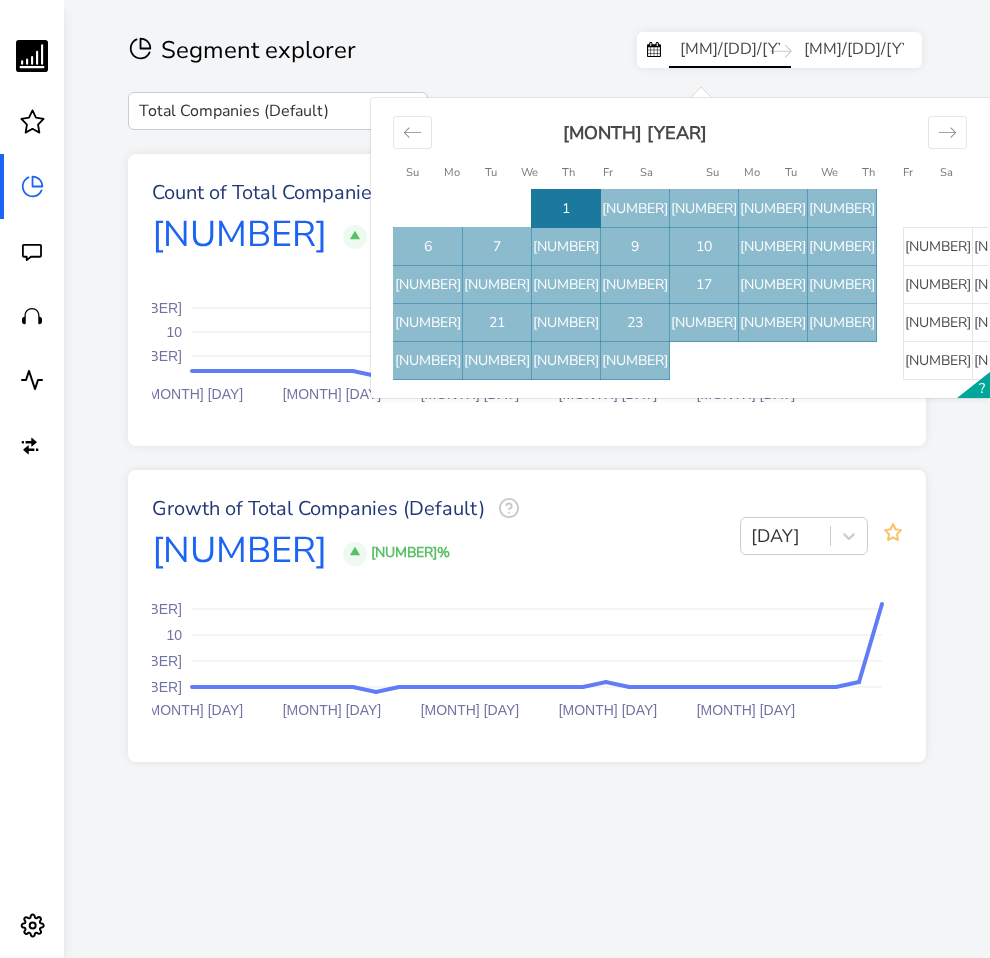 click on "1" at bounding box center (566, 209) 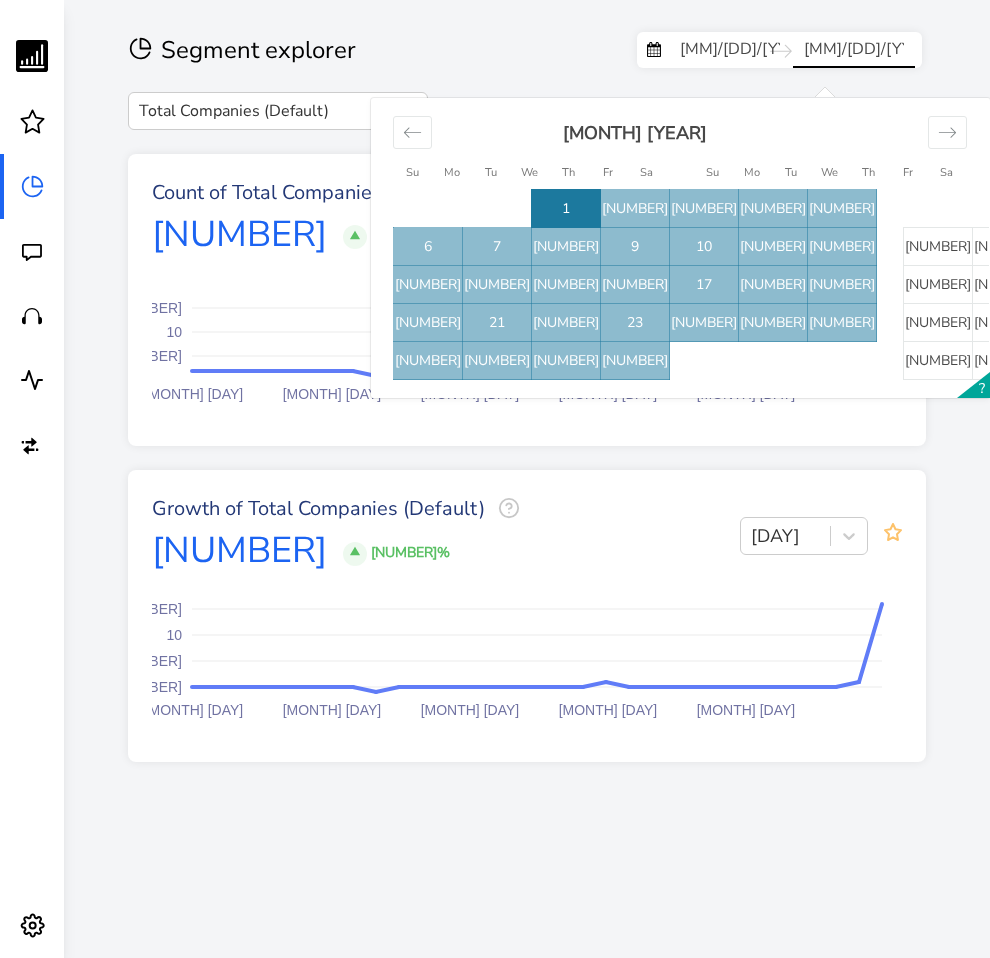 click on "1" at bounding box center (1214, 209) 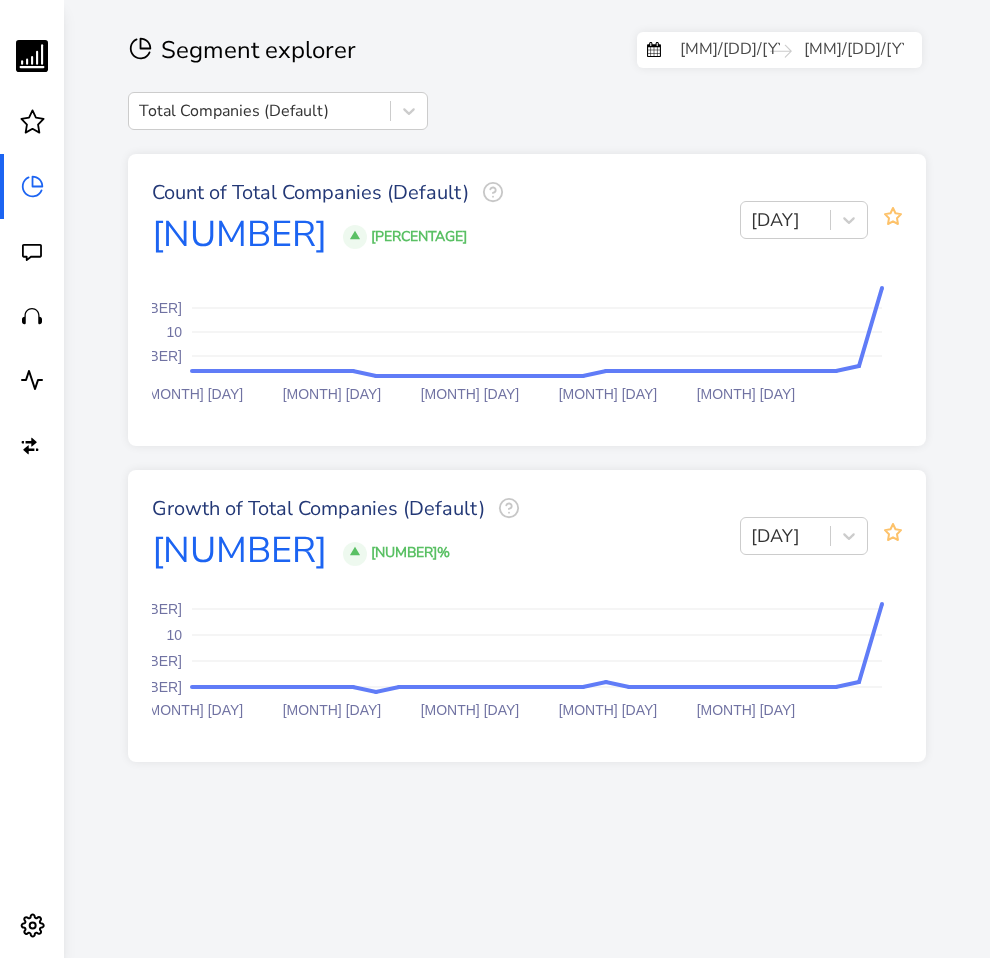 click on "[MM]/[DD]/[YYYY]" at bounding box center (730, 50) 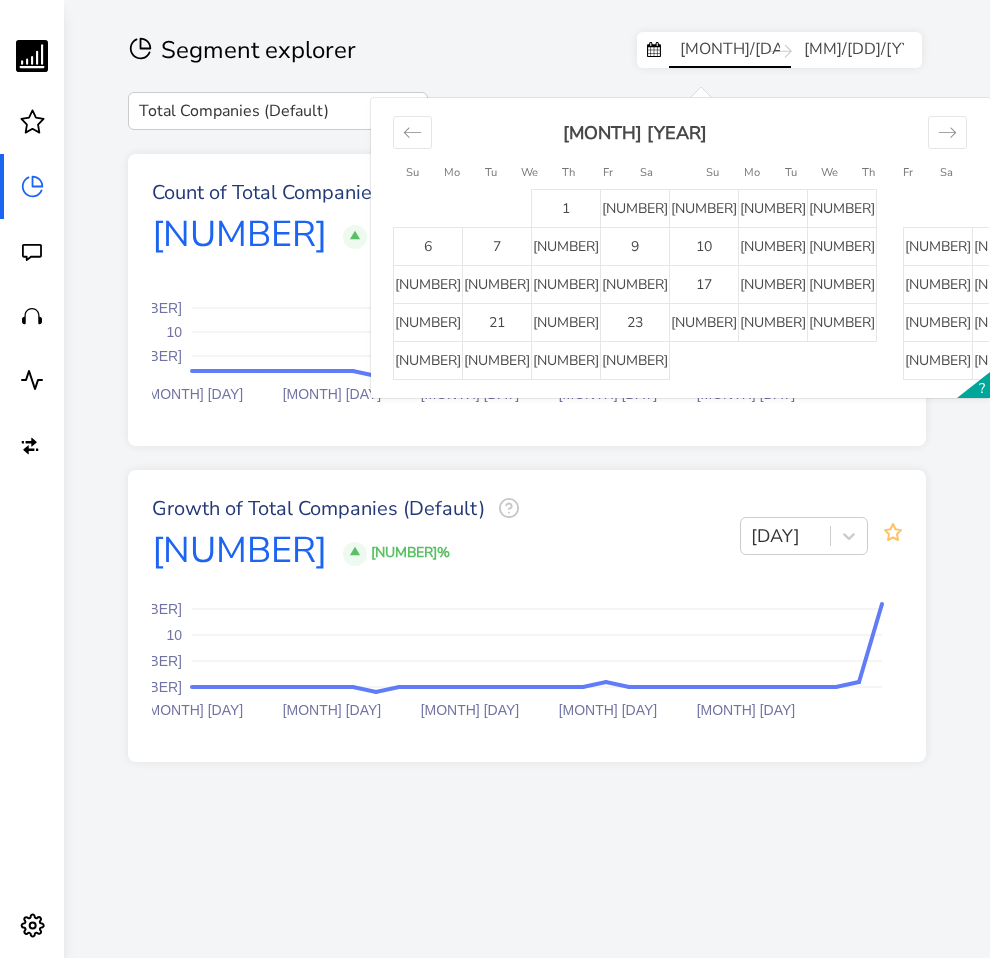 type on "[MONTH]/[DAY]/[YEAR]" 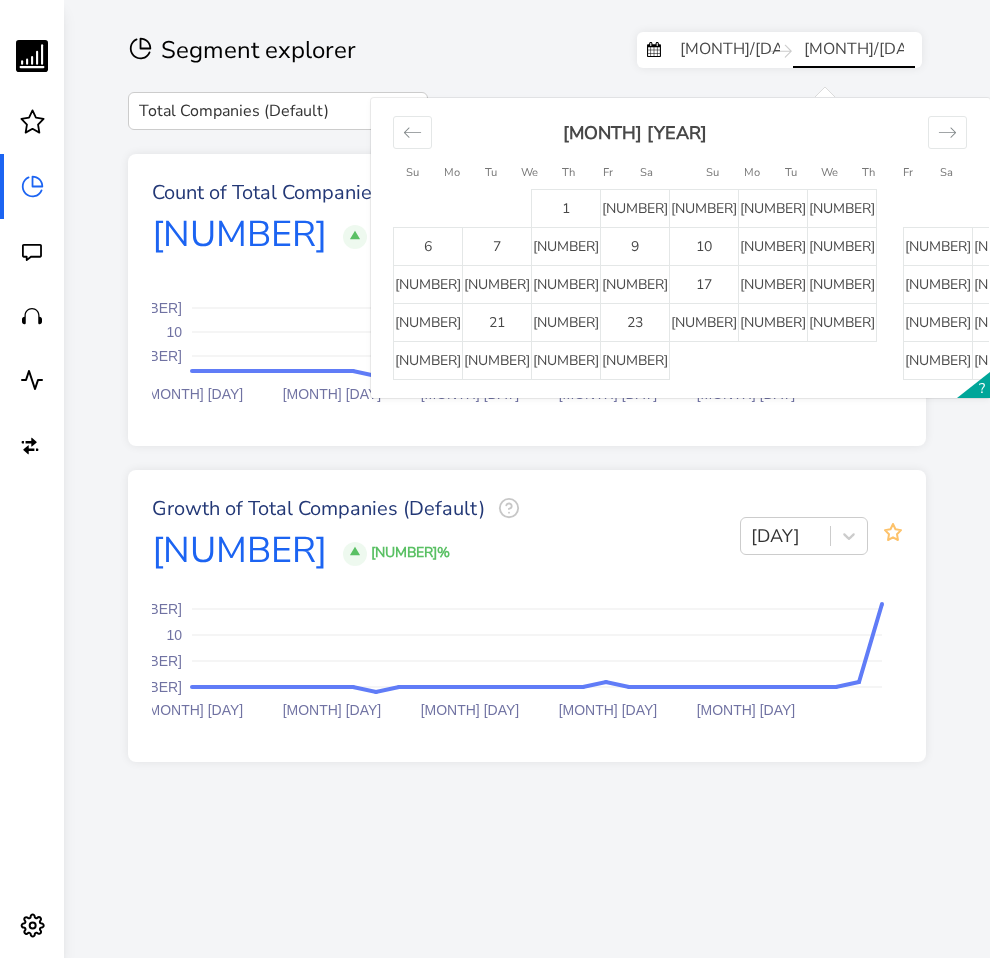 type on "[MONTH]/[DAY]/[YEAR]" 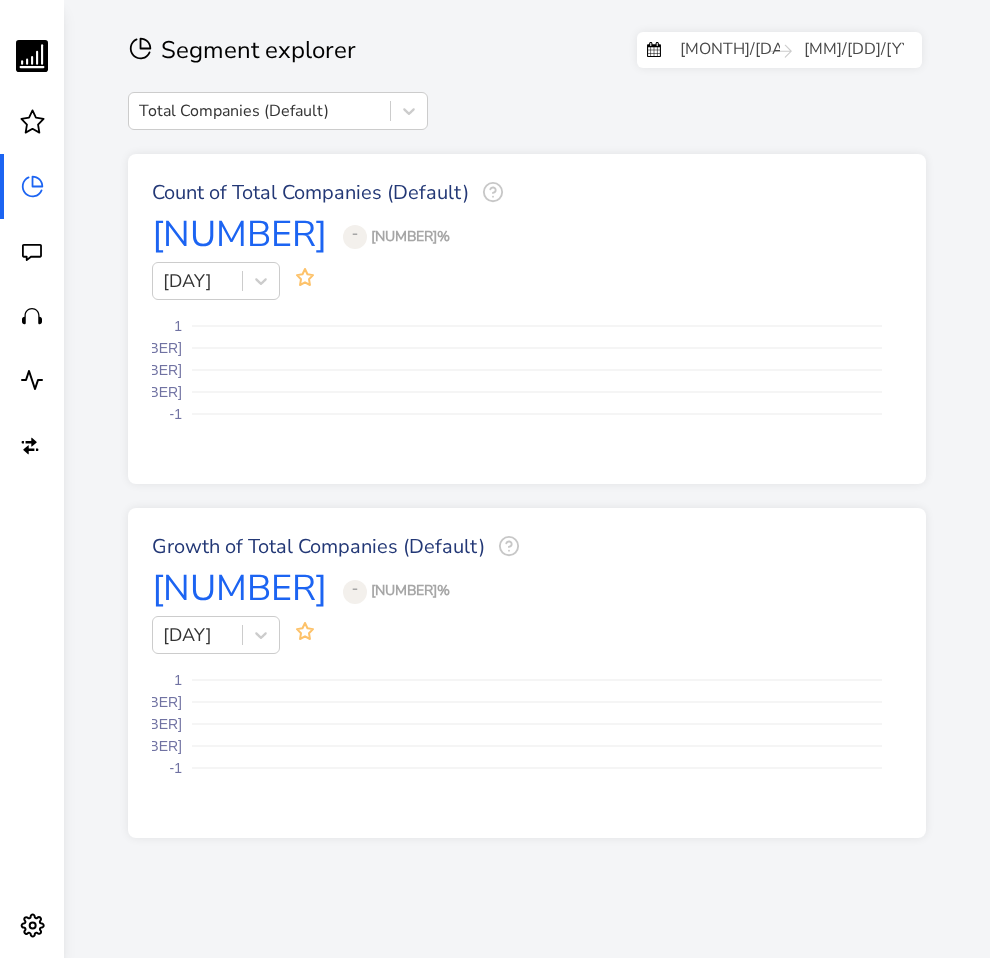 type on "[MM]/[DD]/[YYYY]" 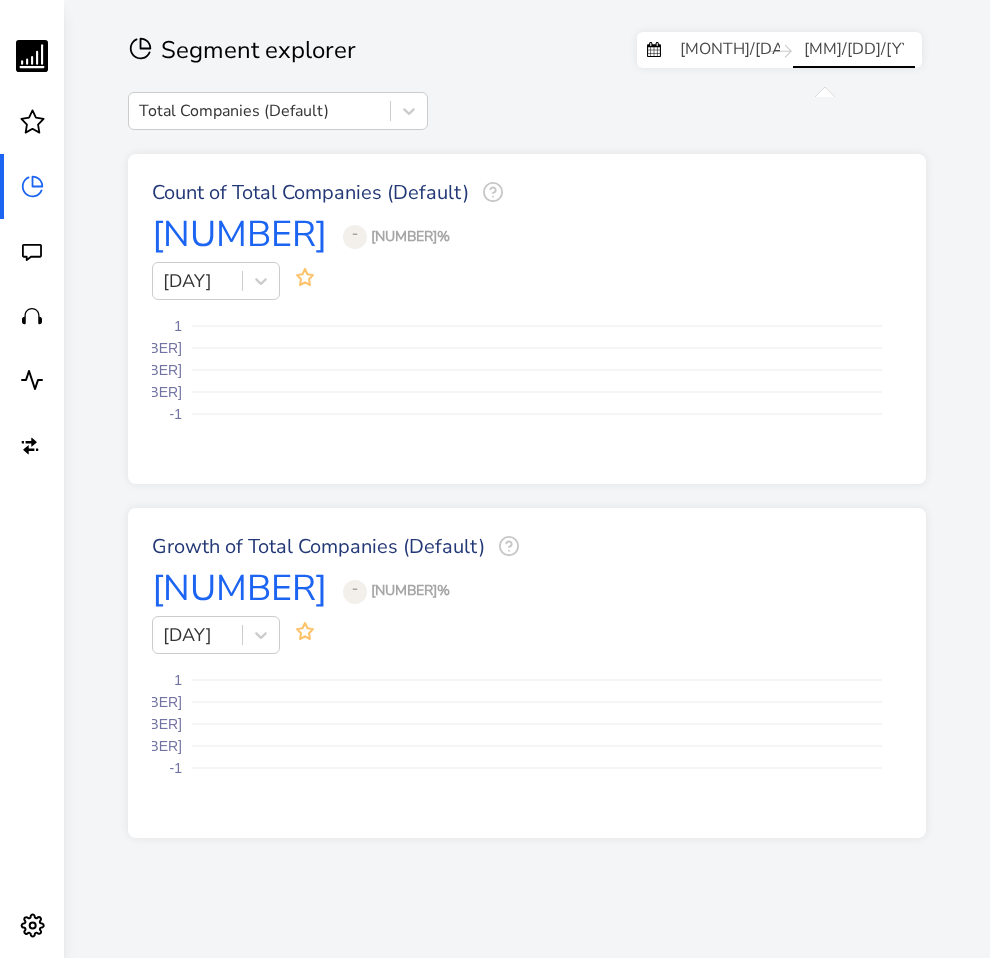 click on "[MM]/[DD]/[YYYY]" at bounding box center (854, 50) 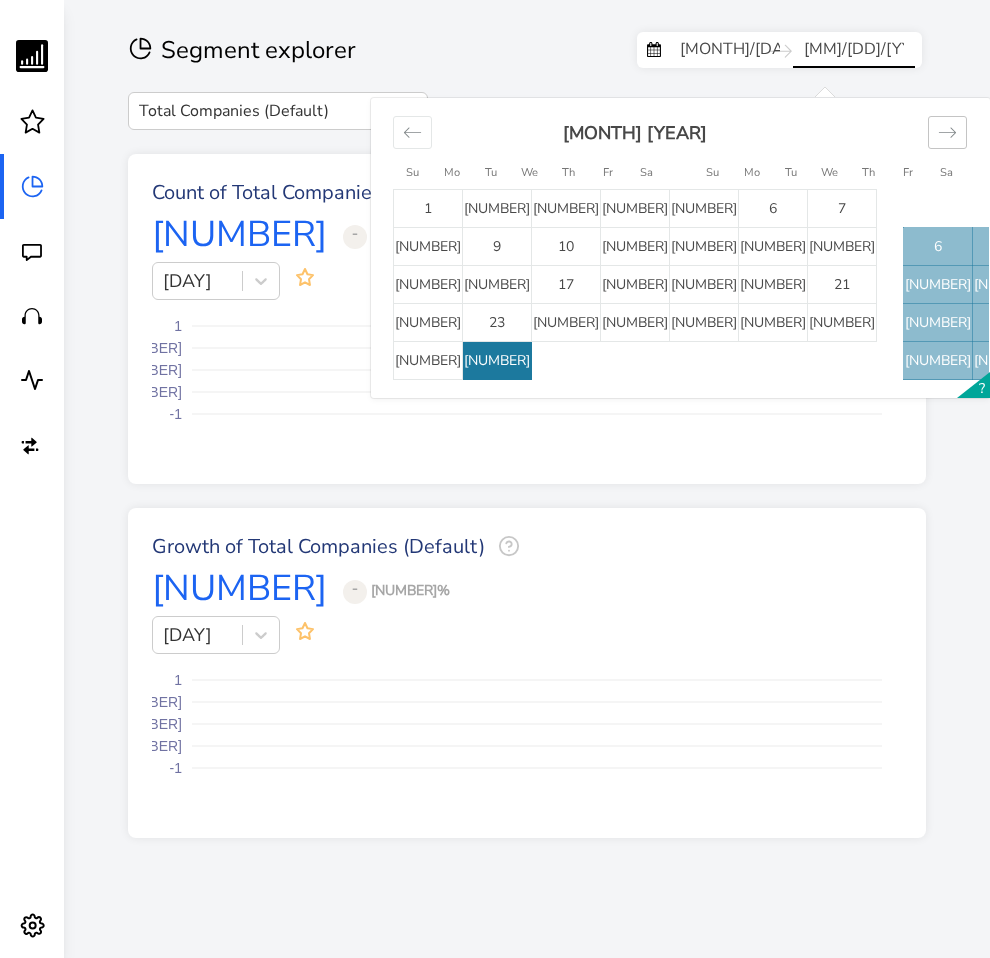 click 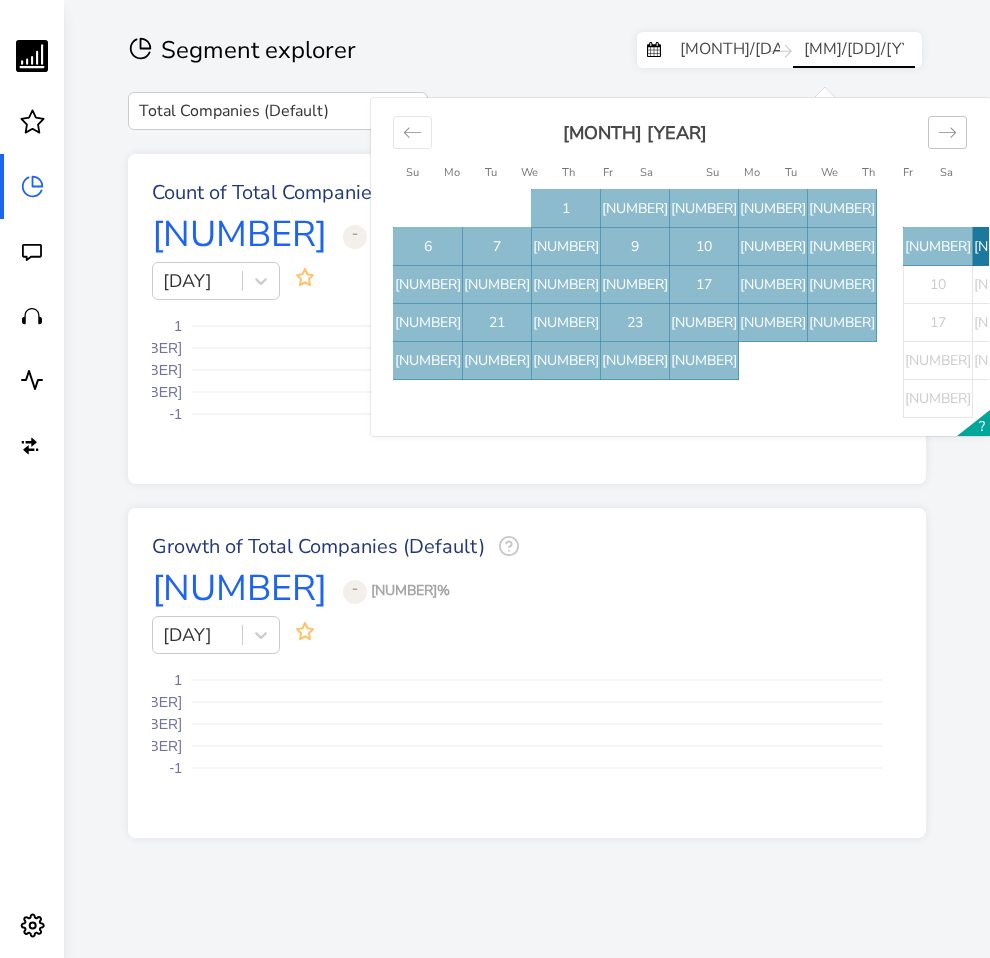 click 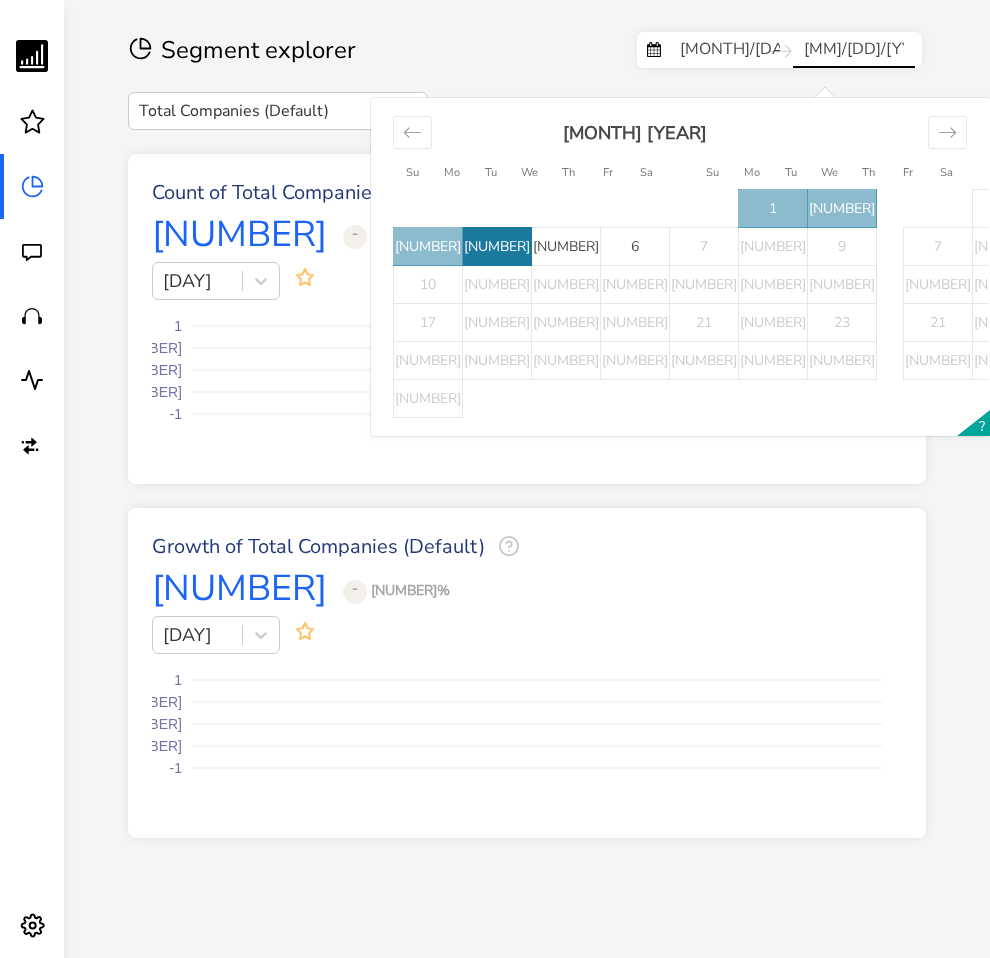 click on "Segment explorer" at bounding box center [382, 50] 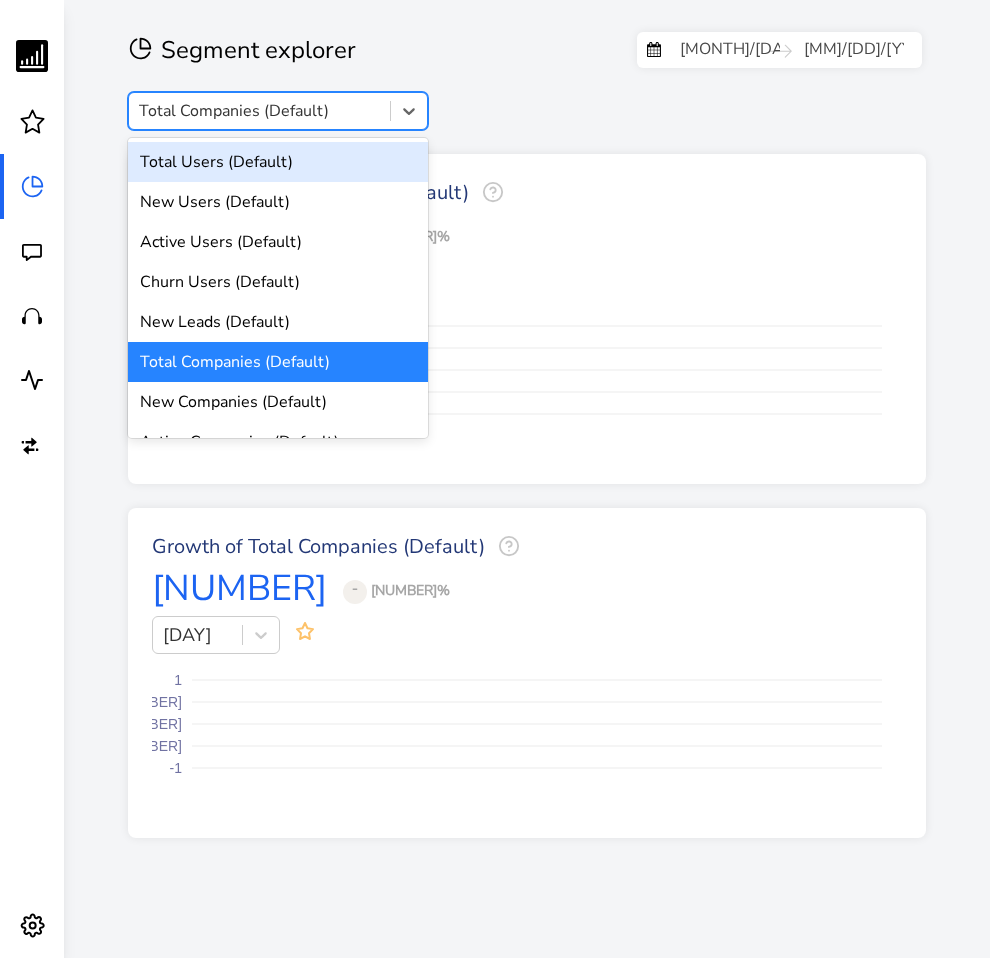 click on "Total Companies (Default)" at bounding box center (259, 111) 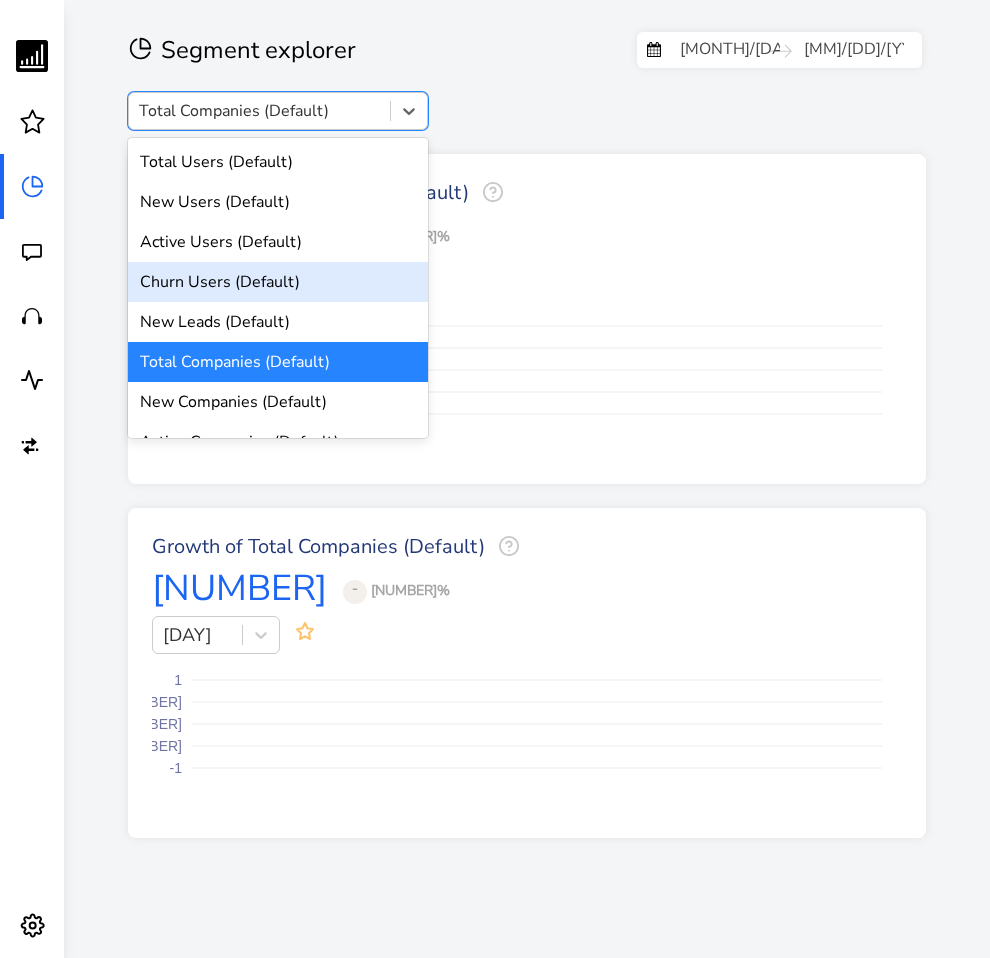click on "Churn Users (Default)" at bounding box center [278, 282] 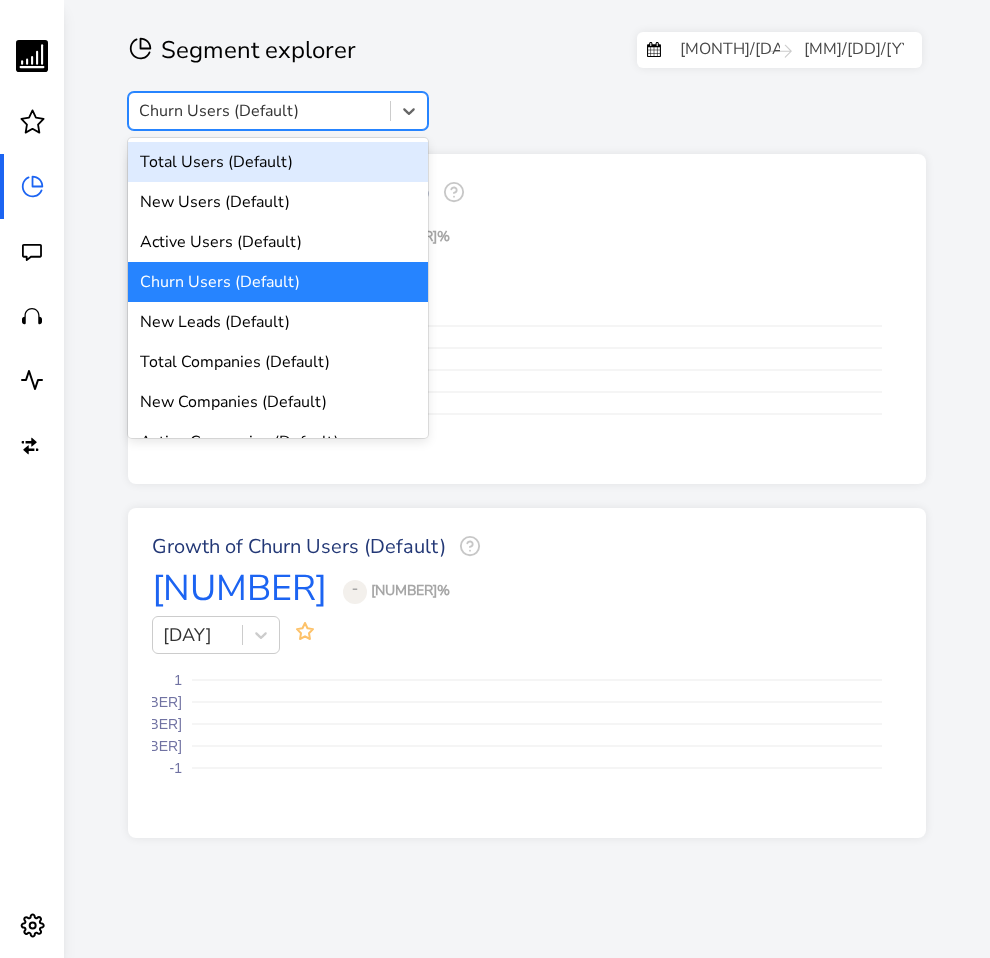 click on "Churn Users (Default)" at bounding box center (259, 111) 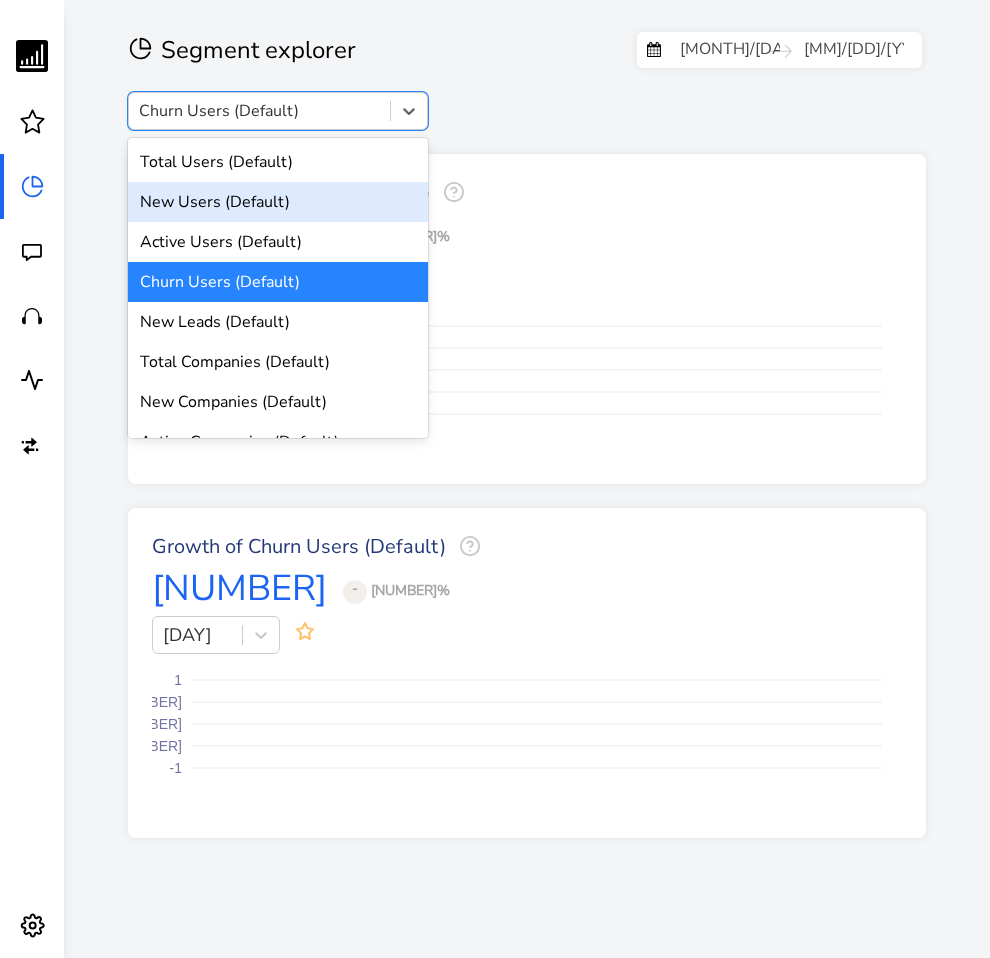 click on "New Users (Default)" at bounding box center (278, 202) 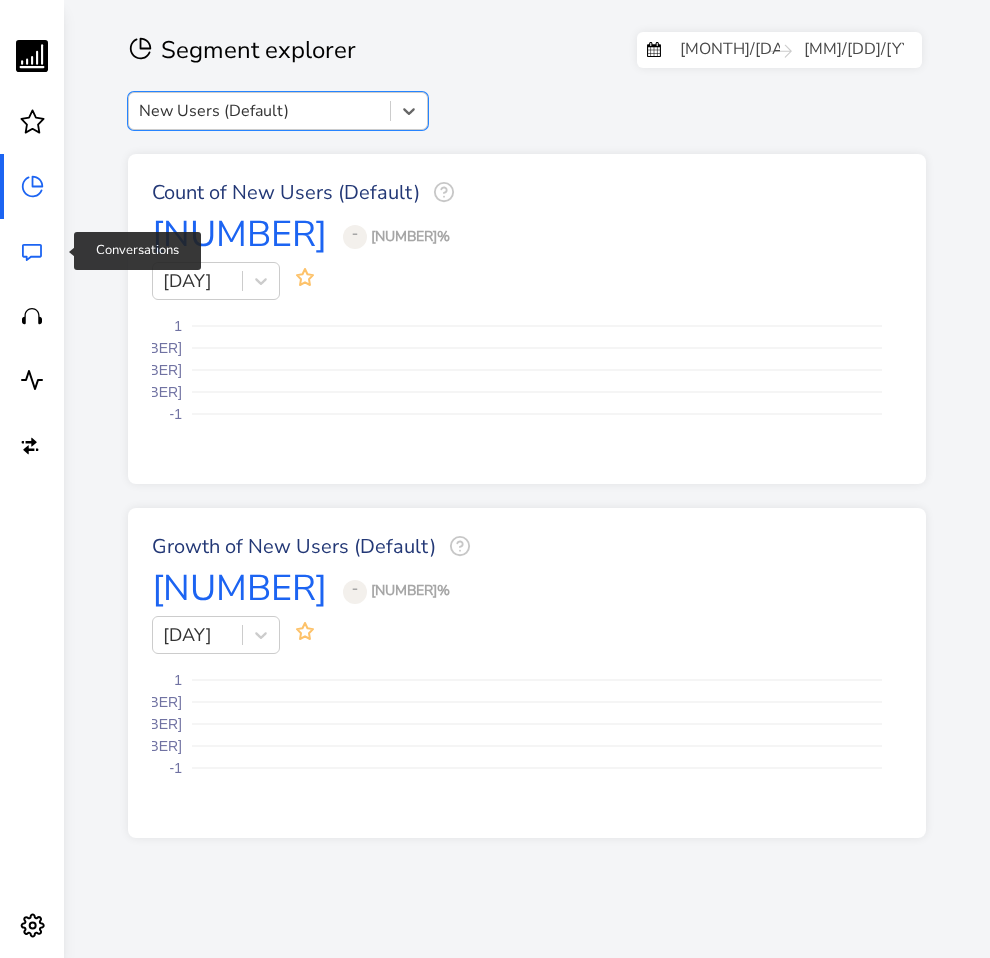 click 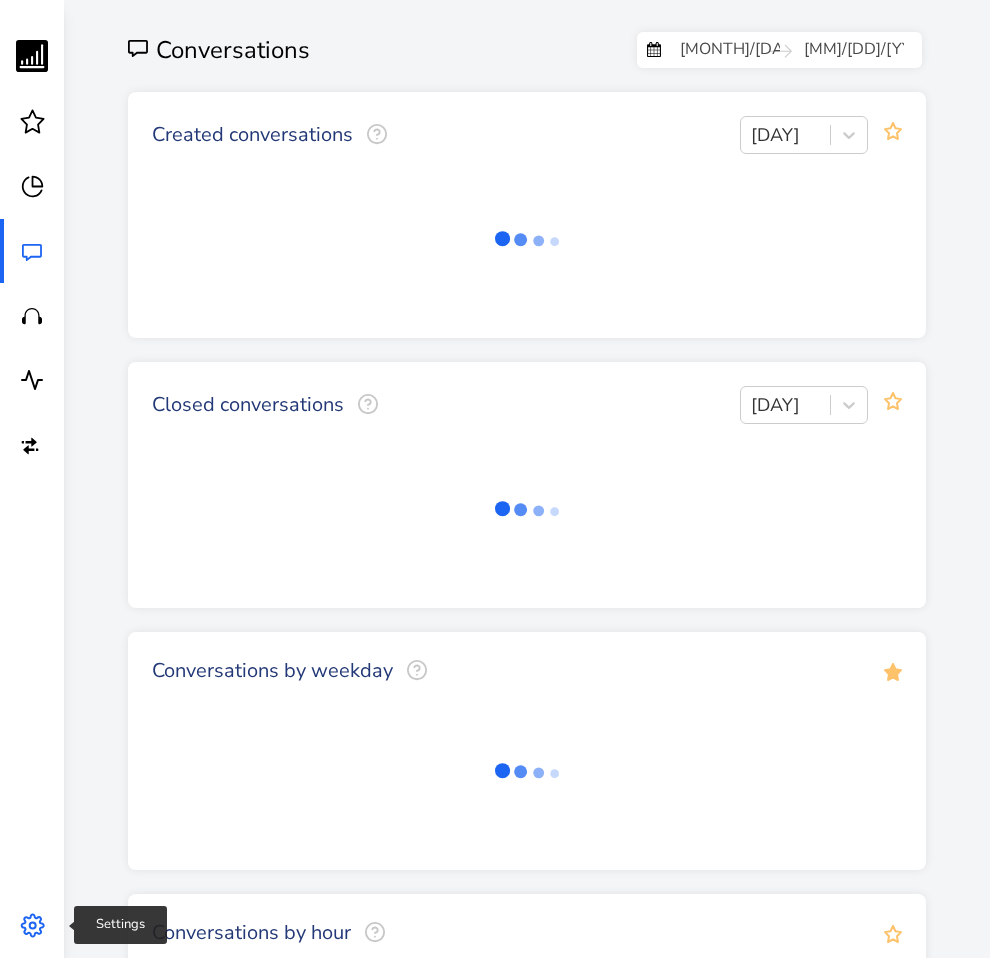 click 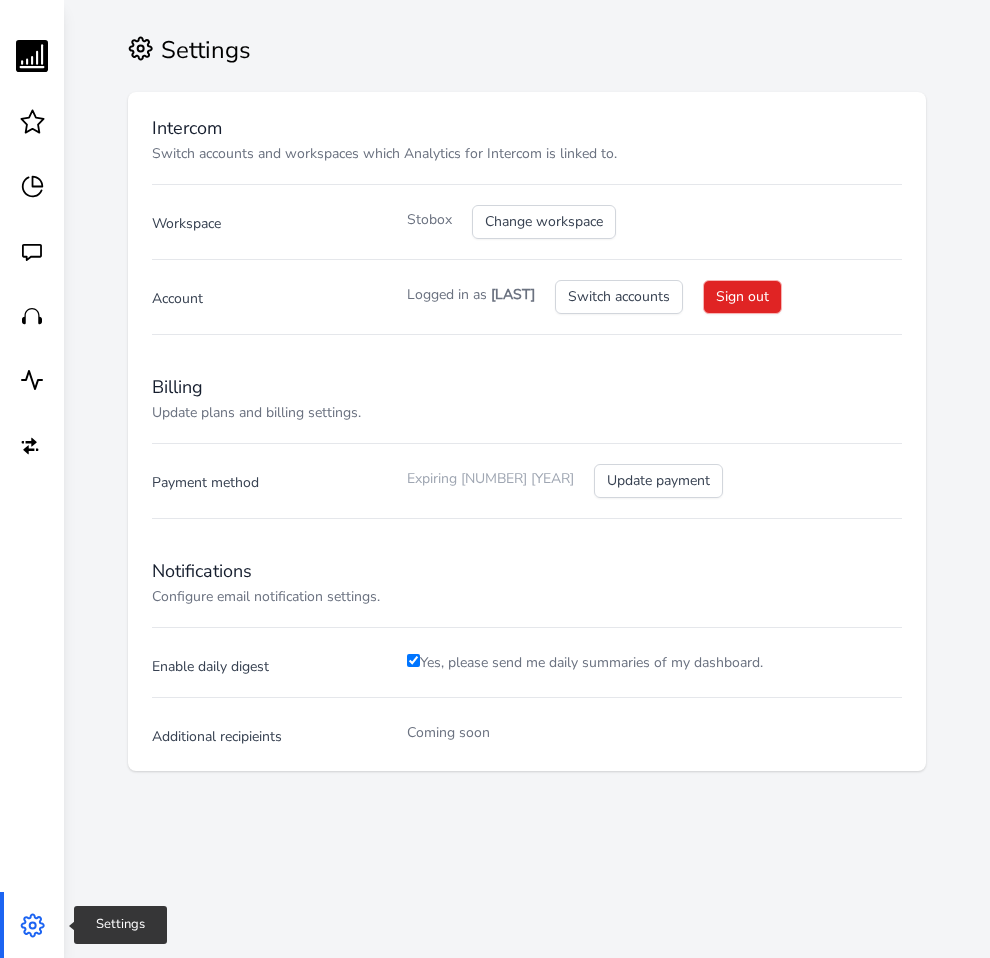checkbox on "true" 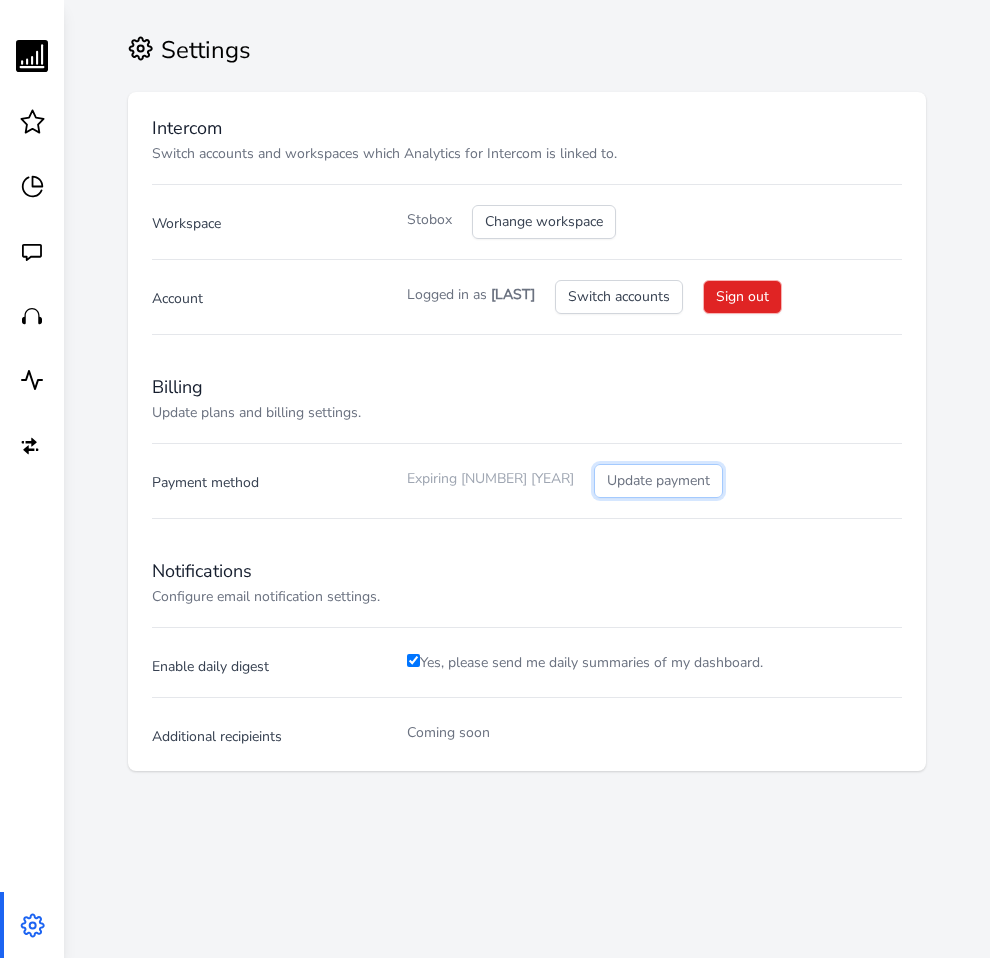 click on "Update payment" at bounding box center (658, 481) 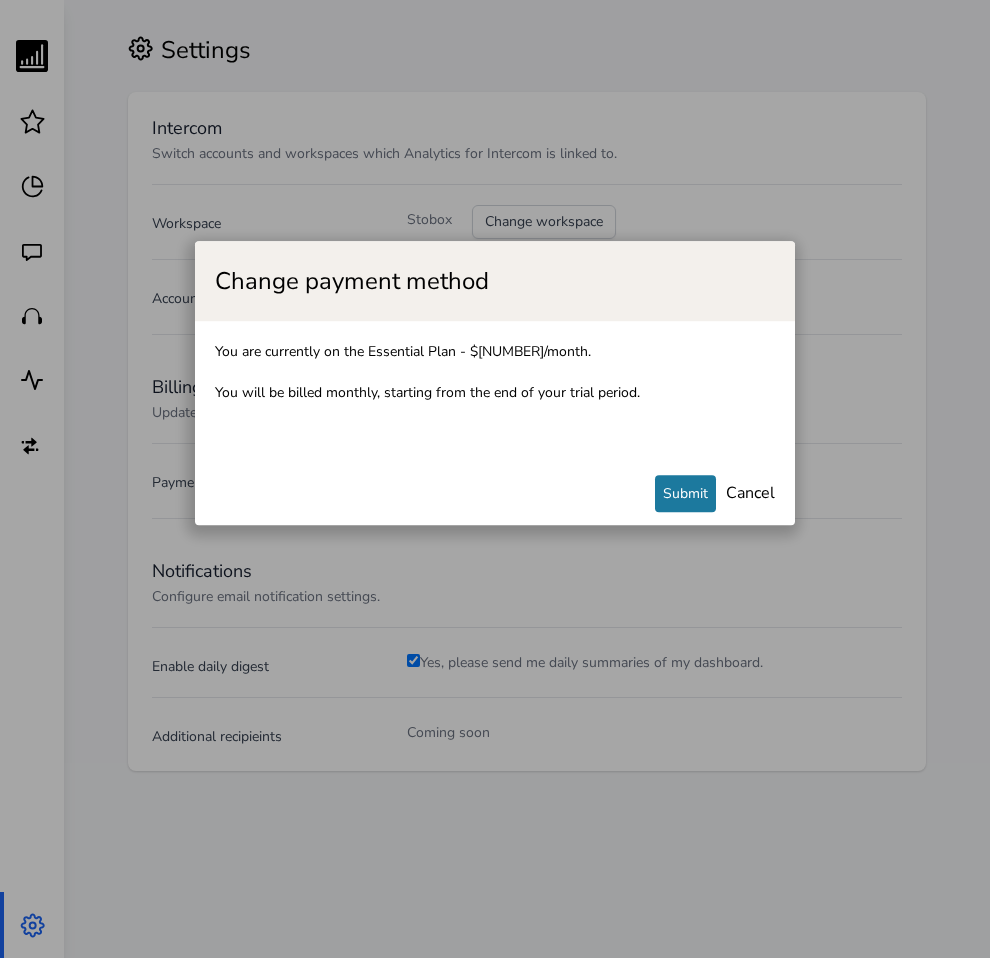 click on "Cancel" at bounding box center [750, 493] 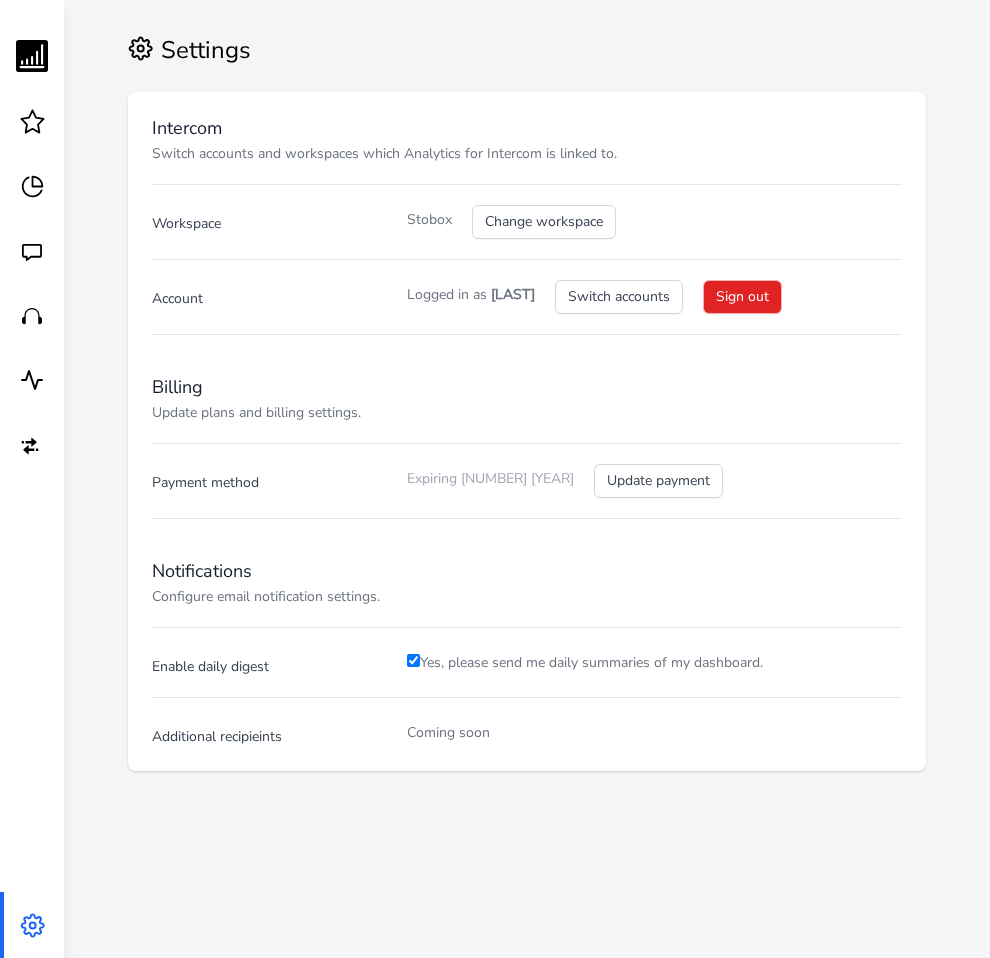 click on "Expiring   [NUMBER] [YEAR]" at bounding box center [490, 483] 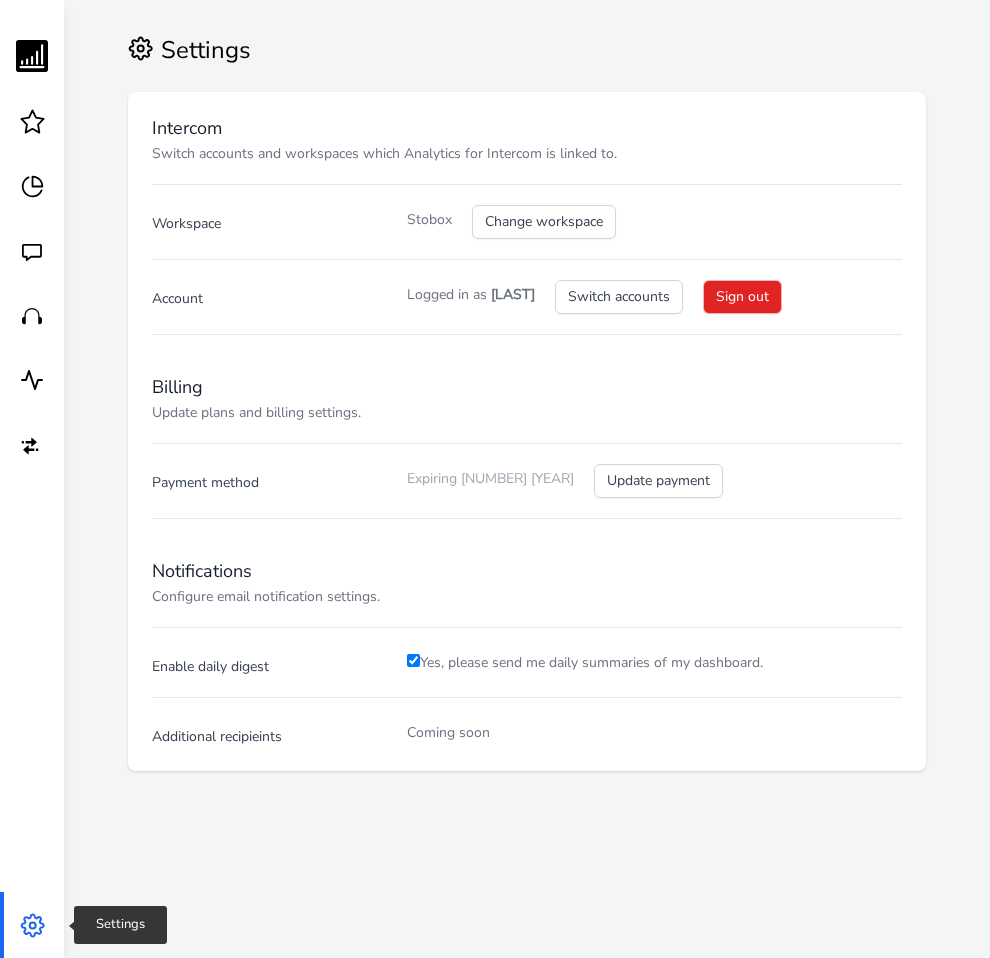 click 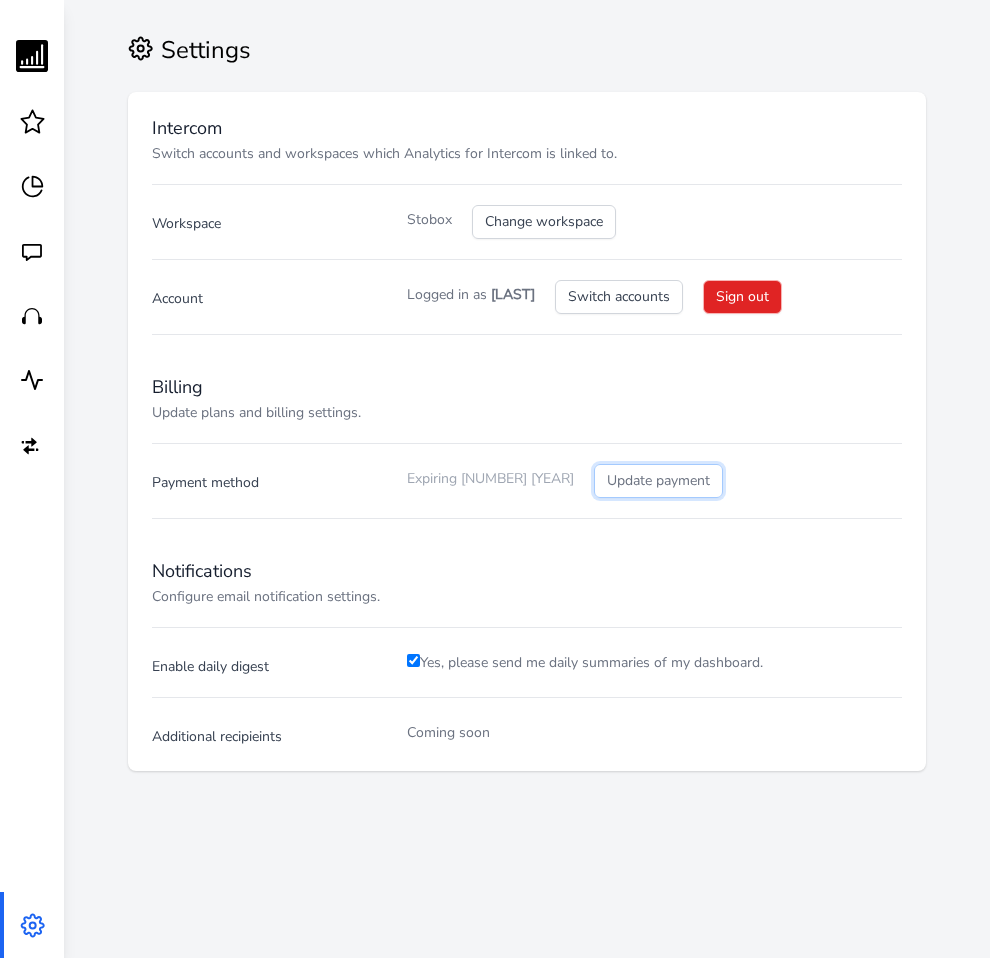 click on "Update payment" at bounding box center [658, 481] 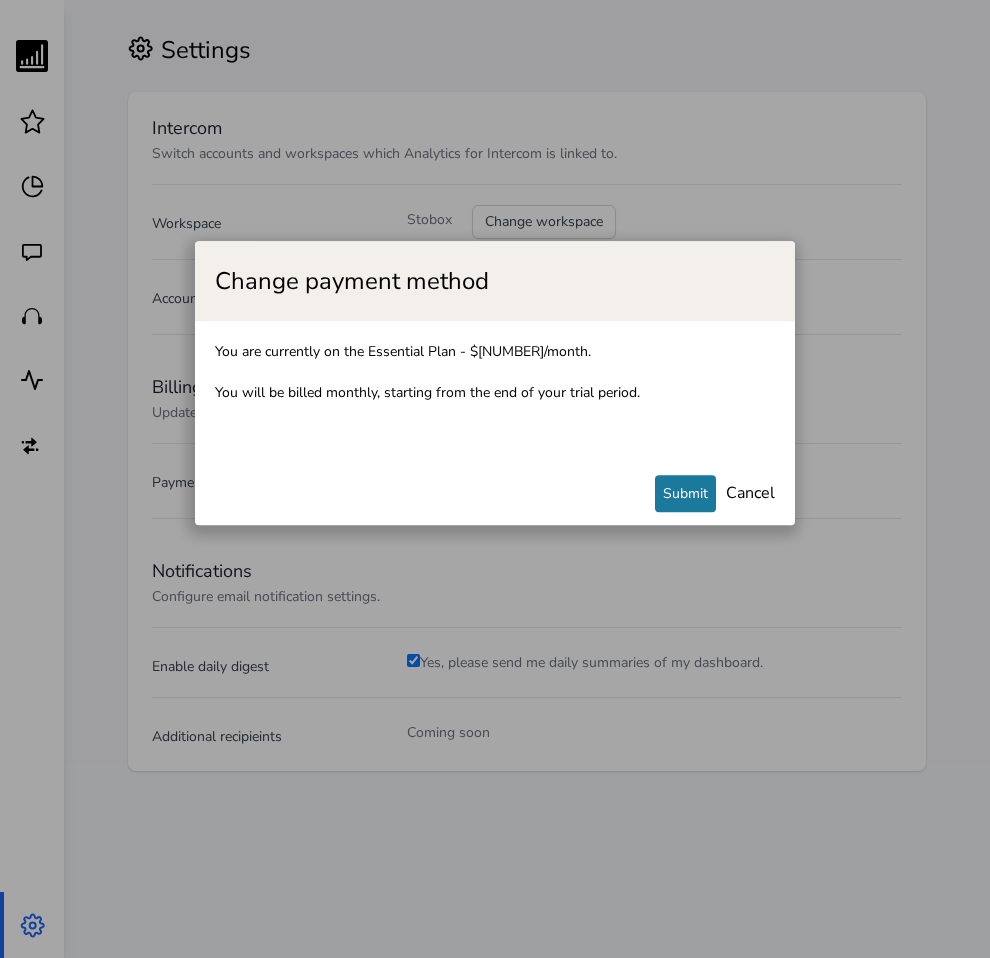click on "You are currently on the Essential Plan - $[NUMBER]/month. You will be billed monthly, starting from the end of your trial period." at bounding box center (495, 393) 